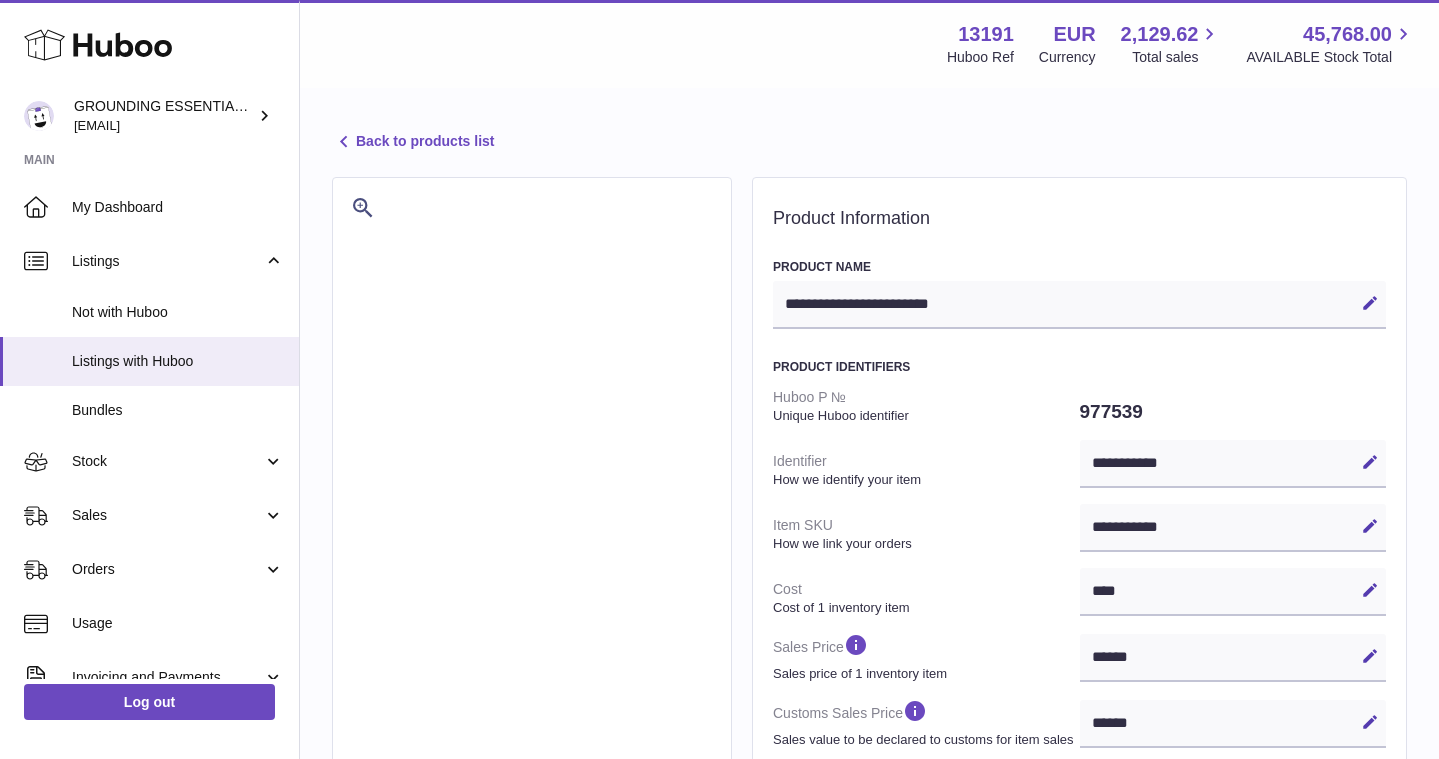 select on "***" 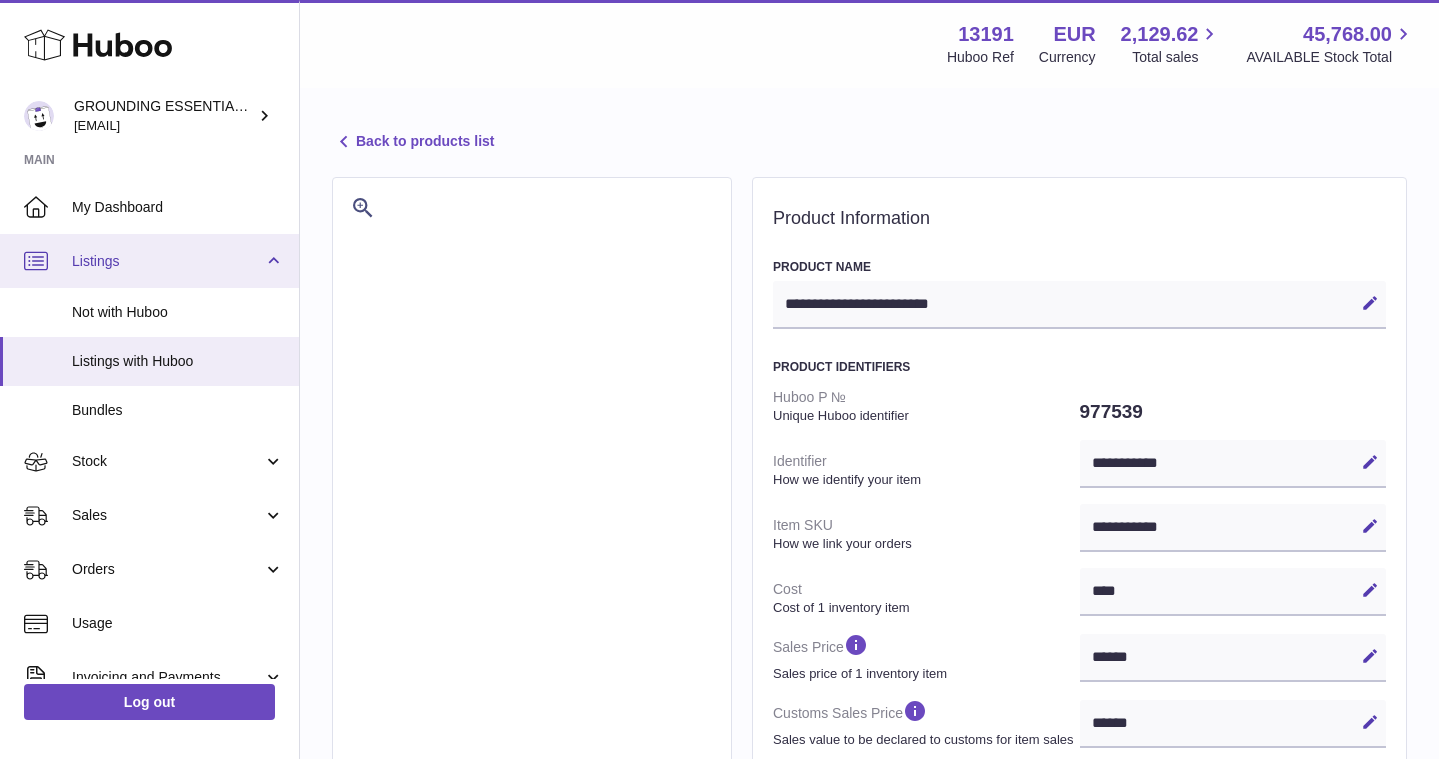 scroll, scrollTop: 0, scrollLeft: 0, axis: both 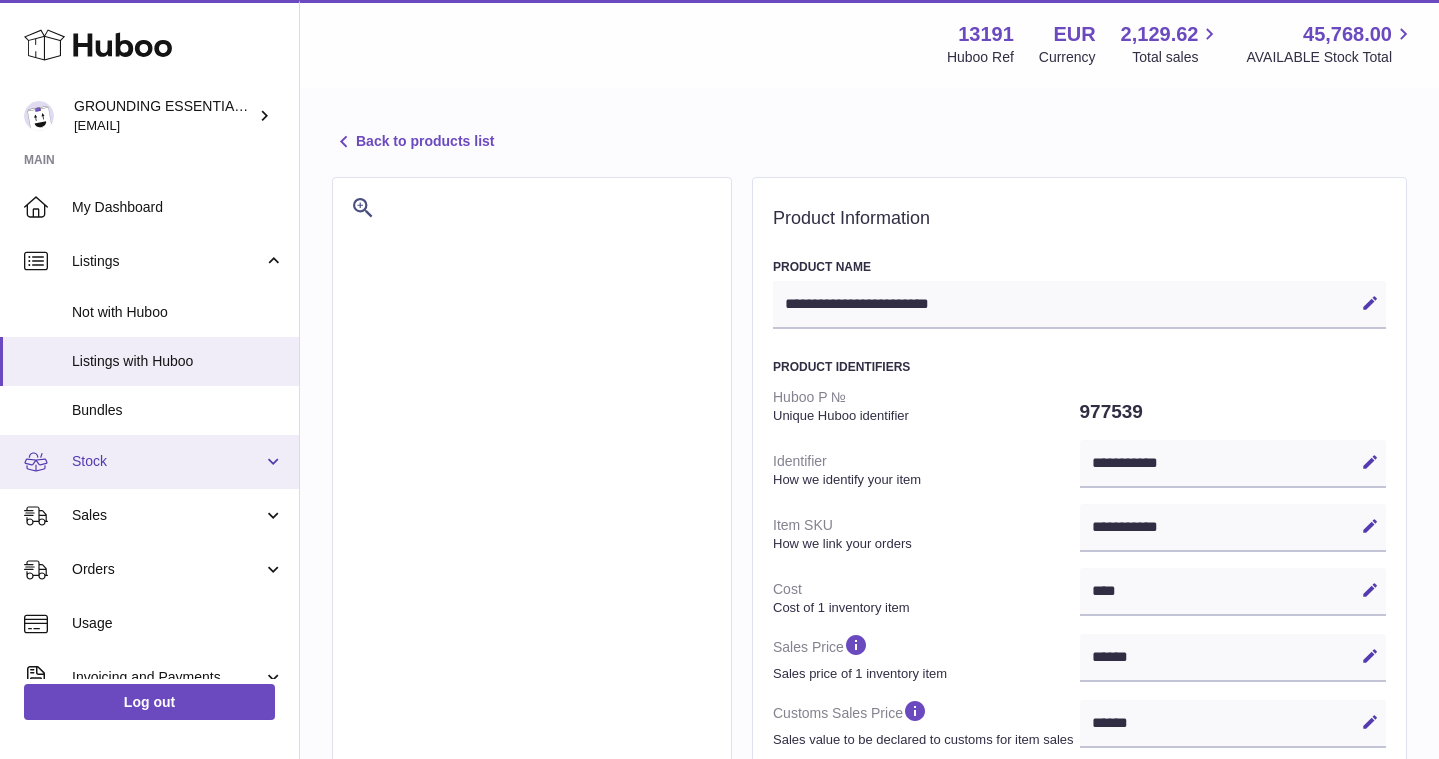 click on "Stock" at bounding box center (167, 461) 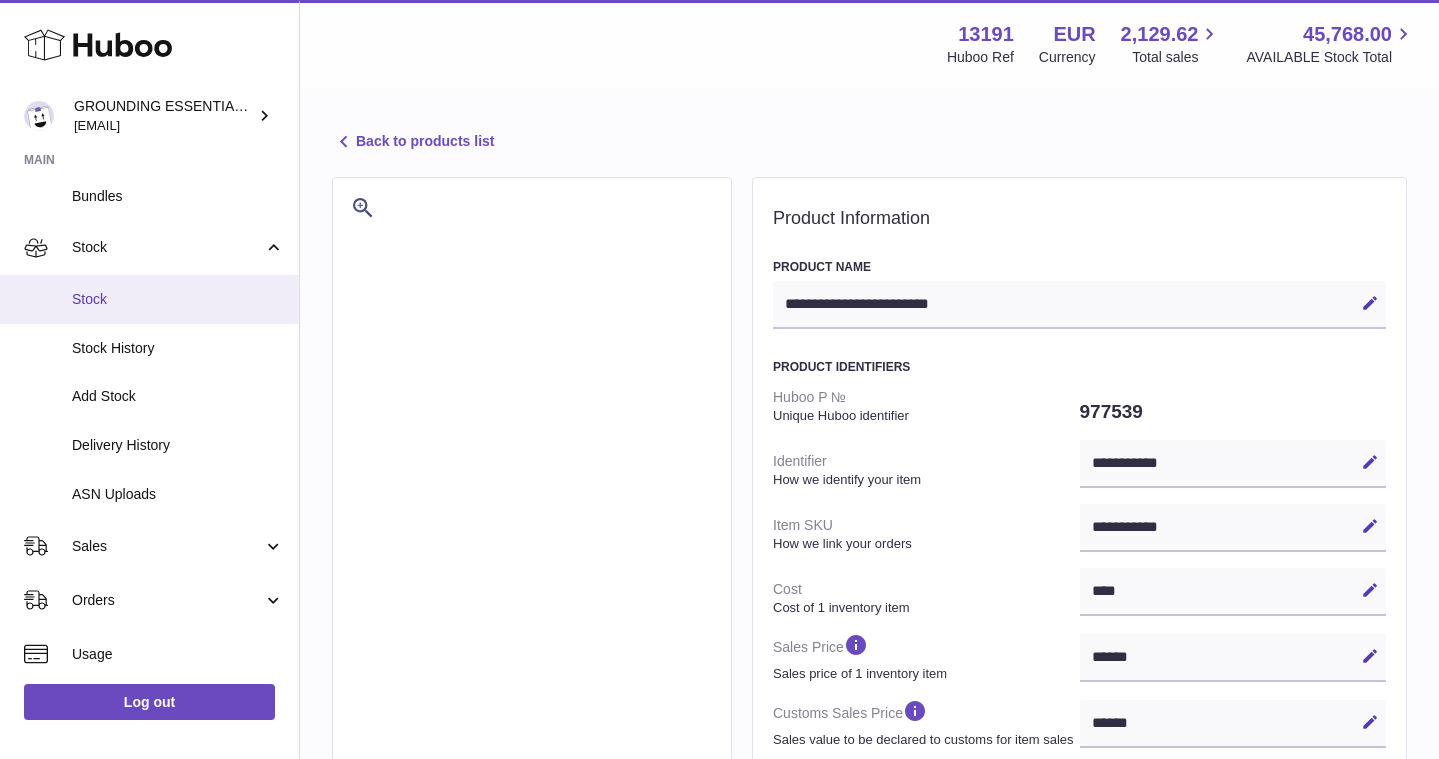 scroll, scrollTop: 286, scrollLeft: 0, axis: vertical 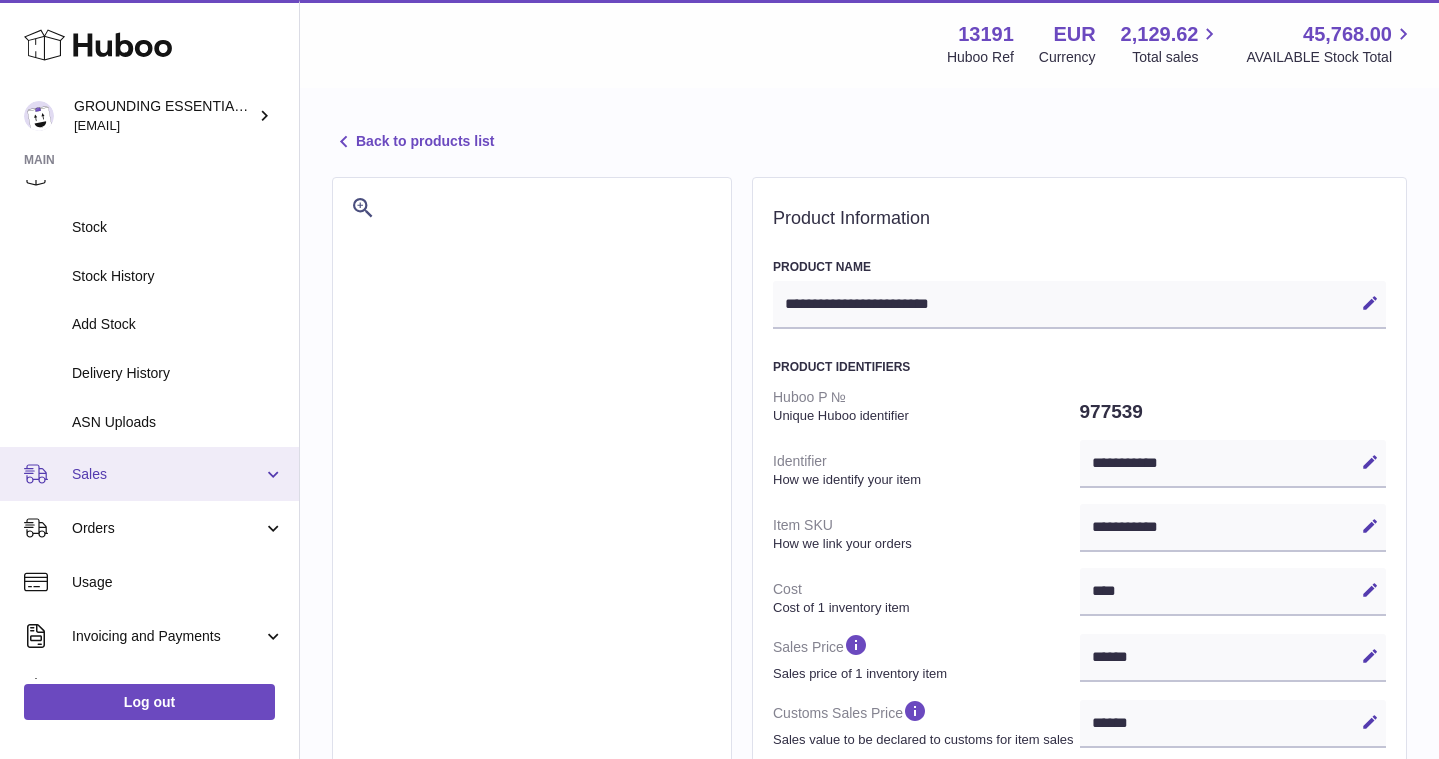 click on "Sales" at bounding box center [167, 474] 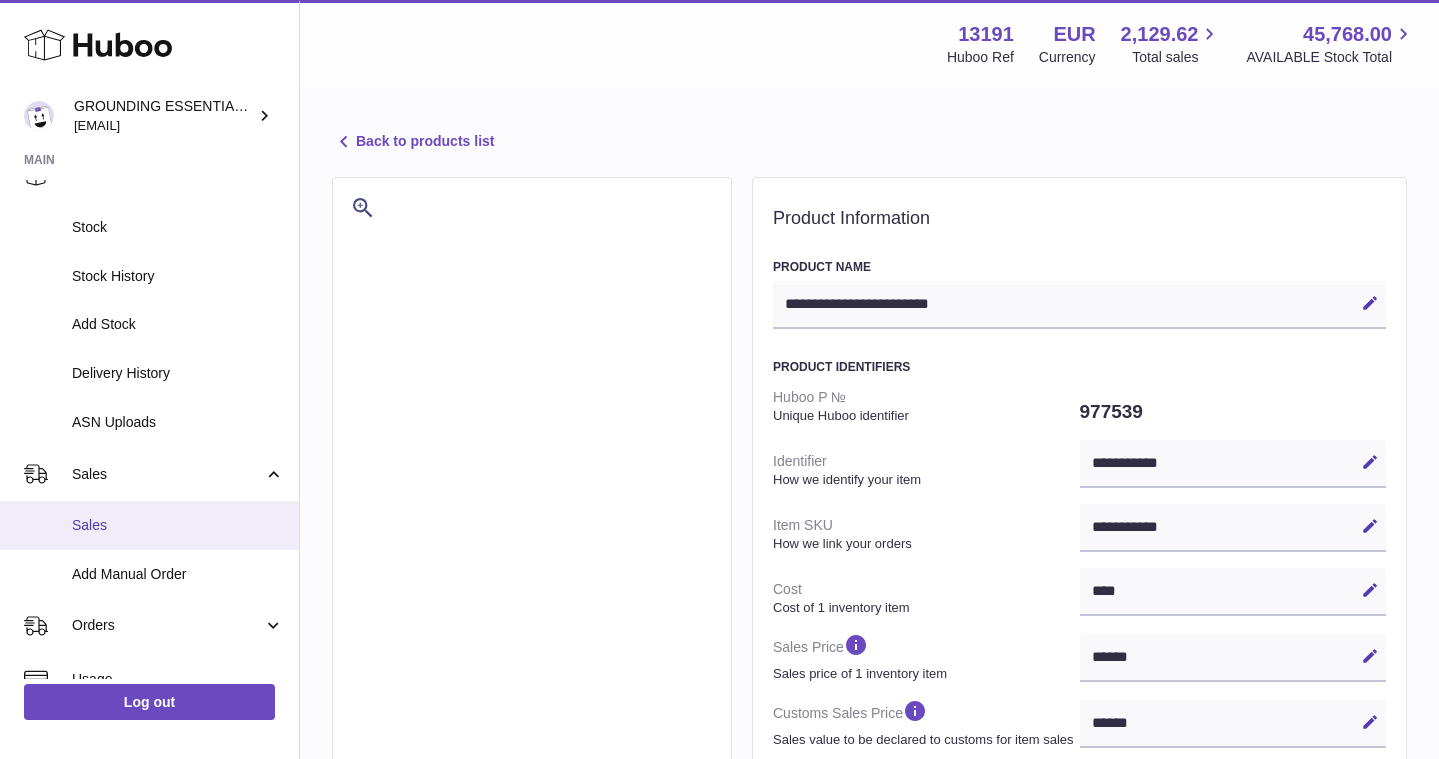 click on "Sales" at bounding box center [149, 525] 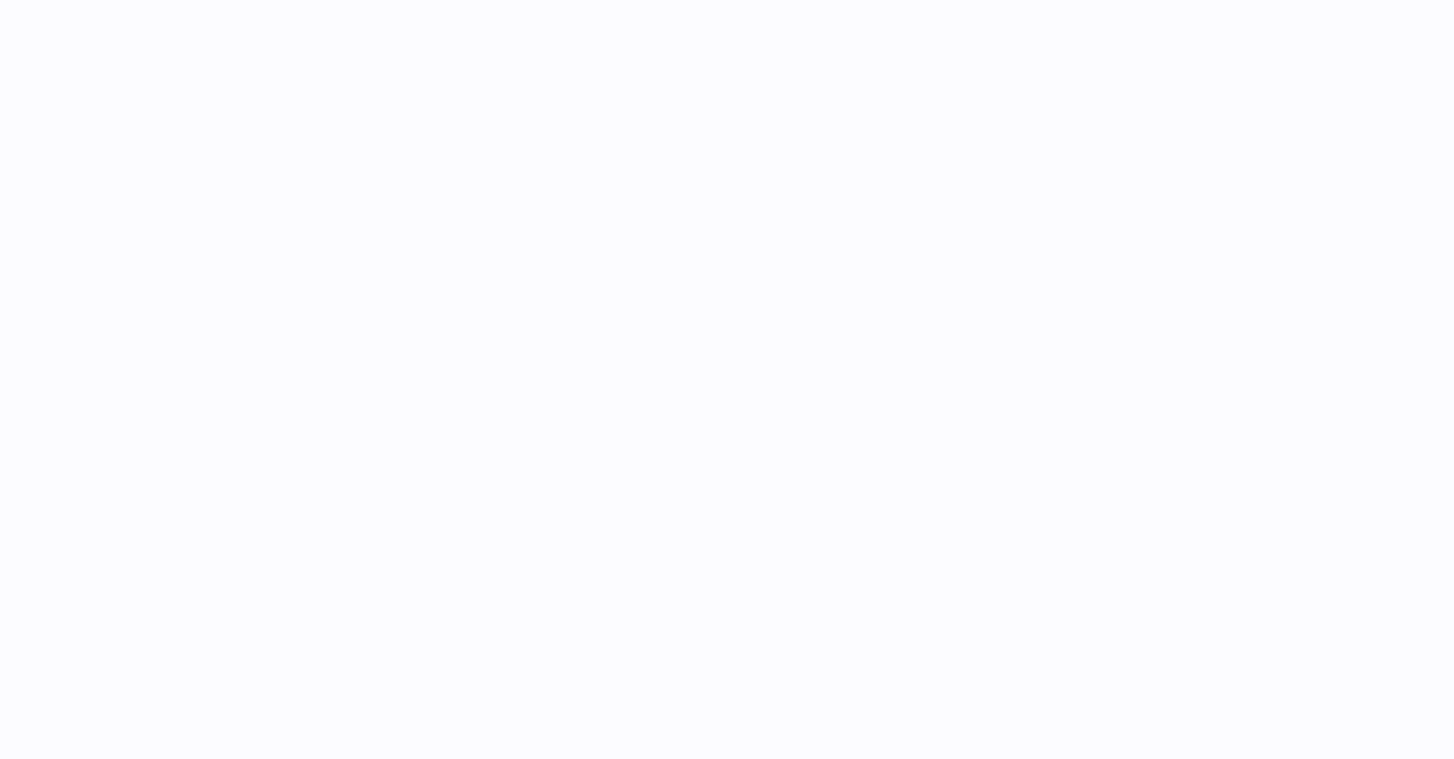 scroll, scrollTop: 0, scrollLeft: 0, axis: both 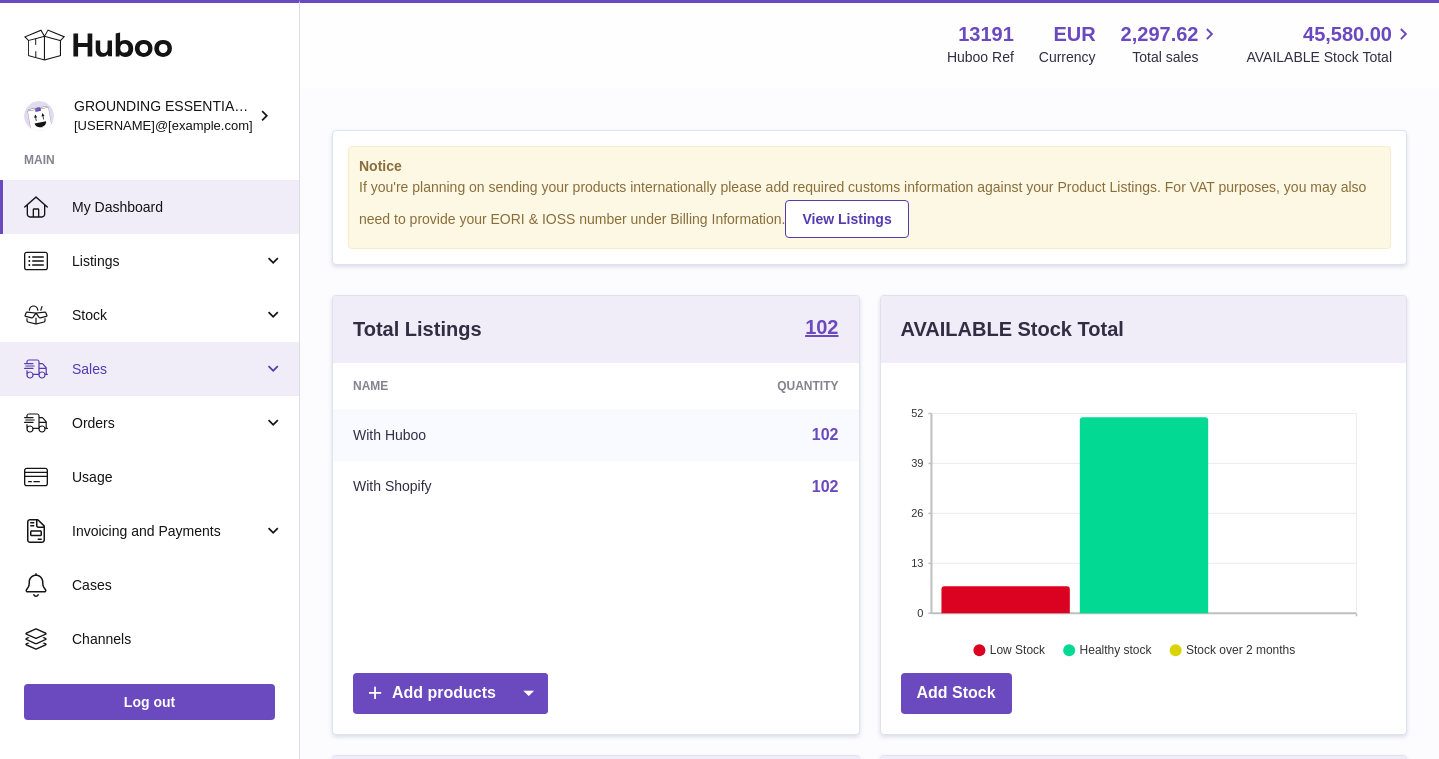 click on "Sales" at bounding box center (167, 369) 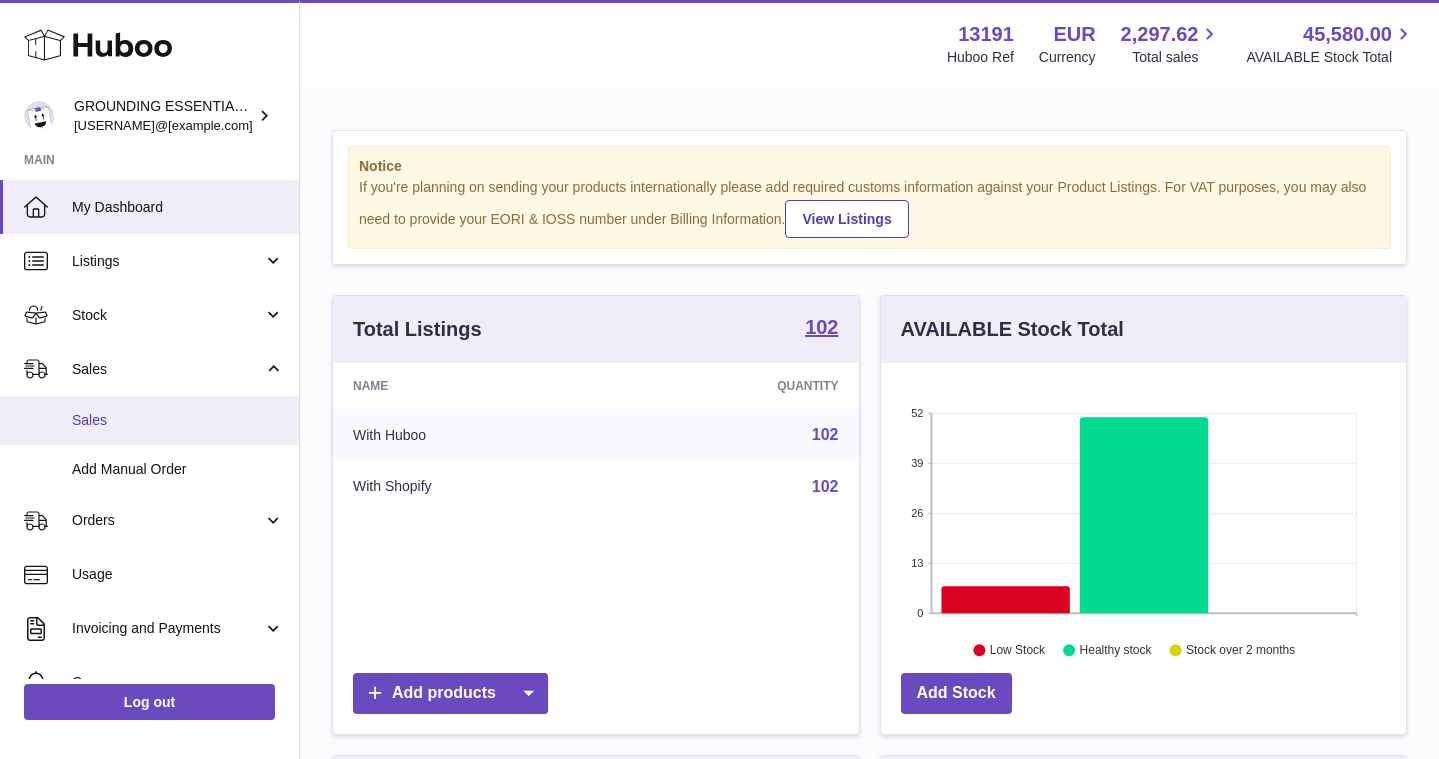 click on "Sales" at bounding box center (149, 420) 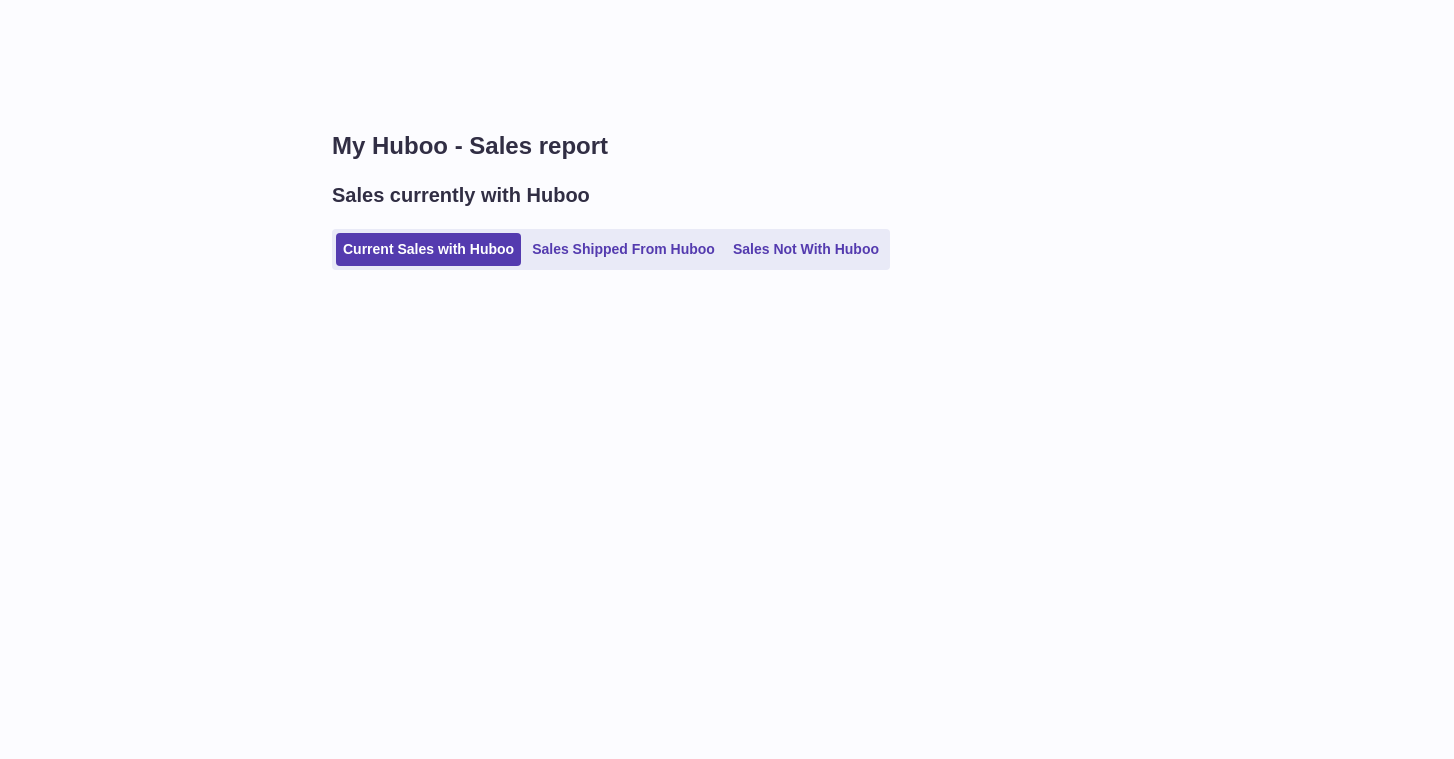 scroll, scrollTop: 0, scrollLeft: 0, axis: both 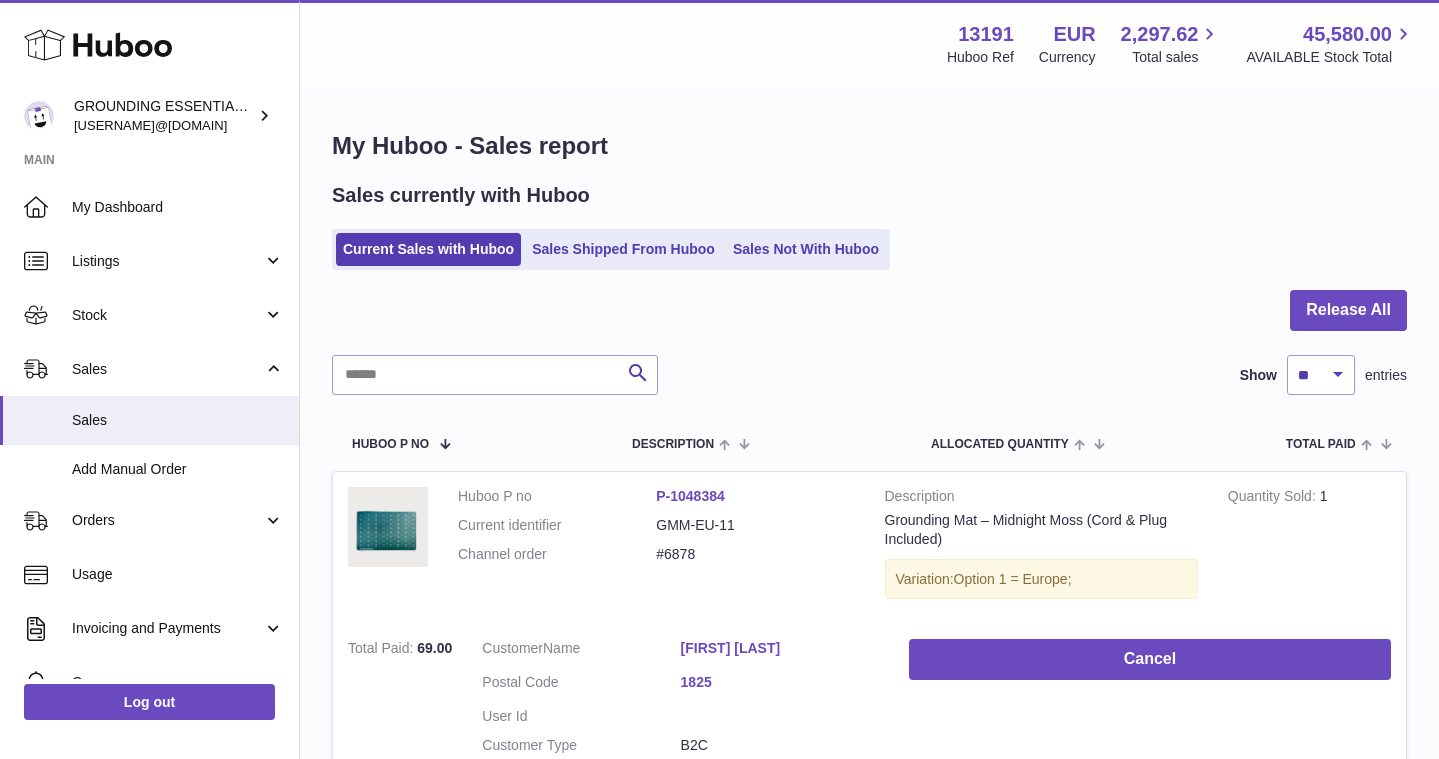 click on "Current Sales with Huboo
Sales Shipped From Huboo
Sales Not With Huboo" at bounding box center (611, 249) 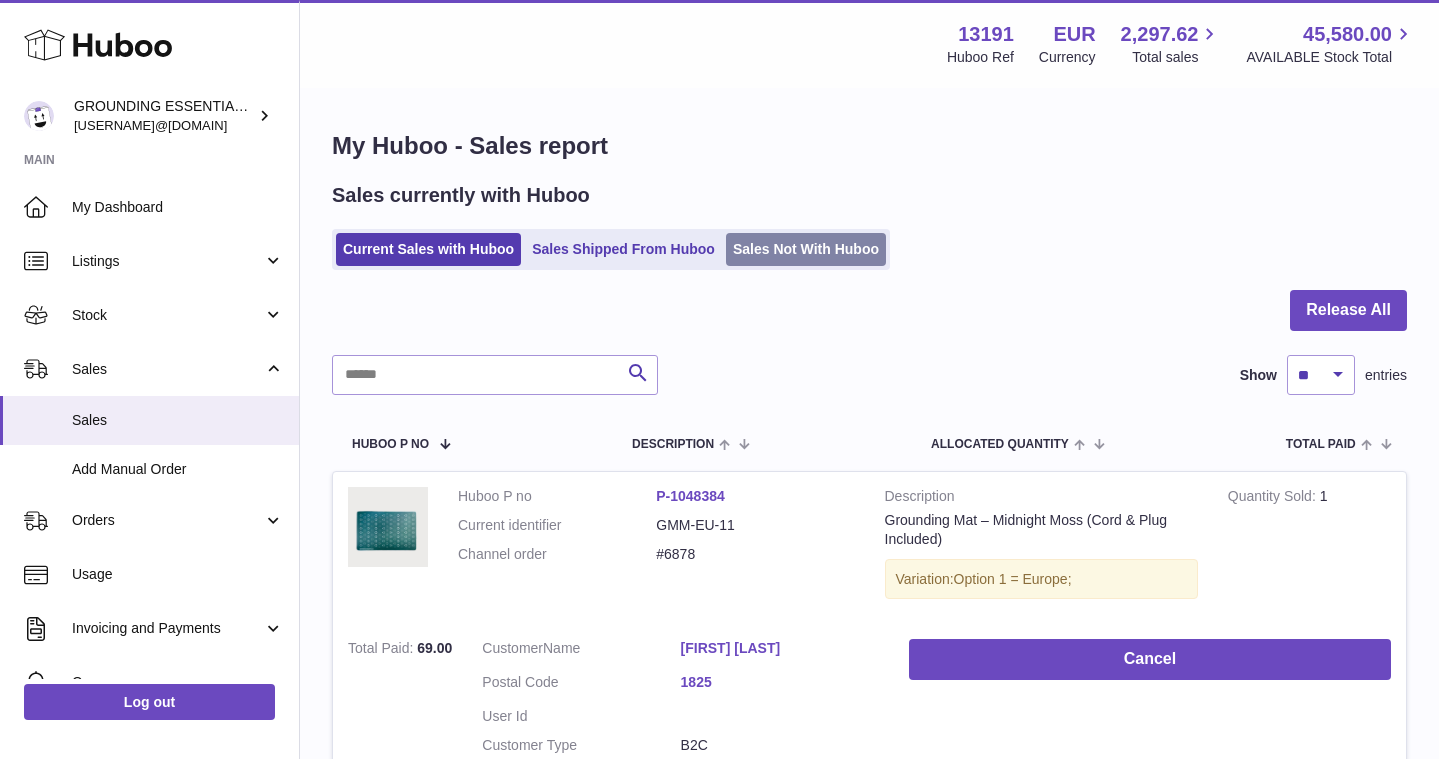 click on "Sales Not With Huboo" at bounding box center (806, 249) 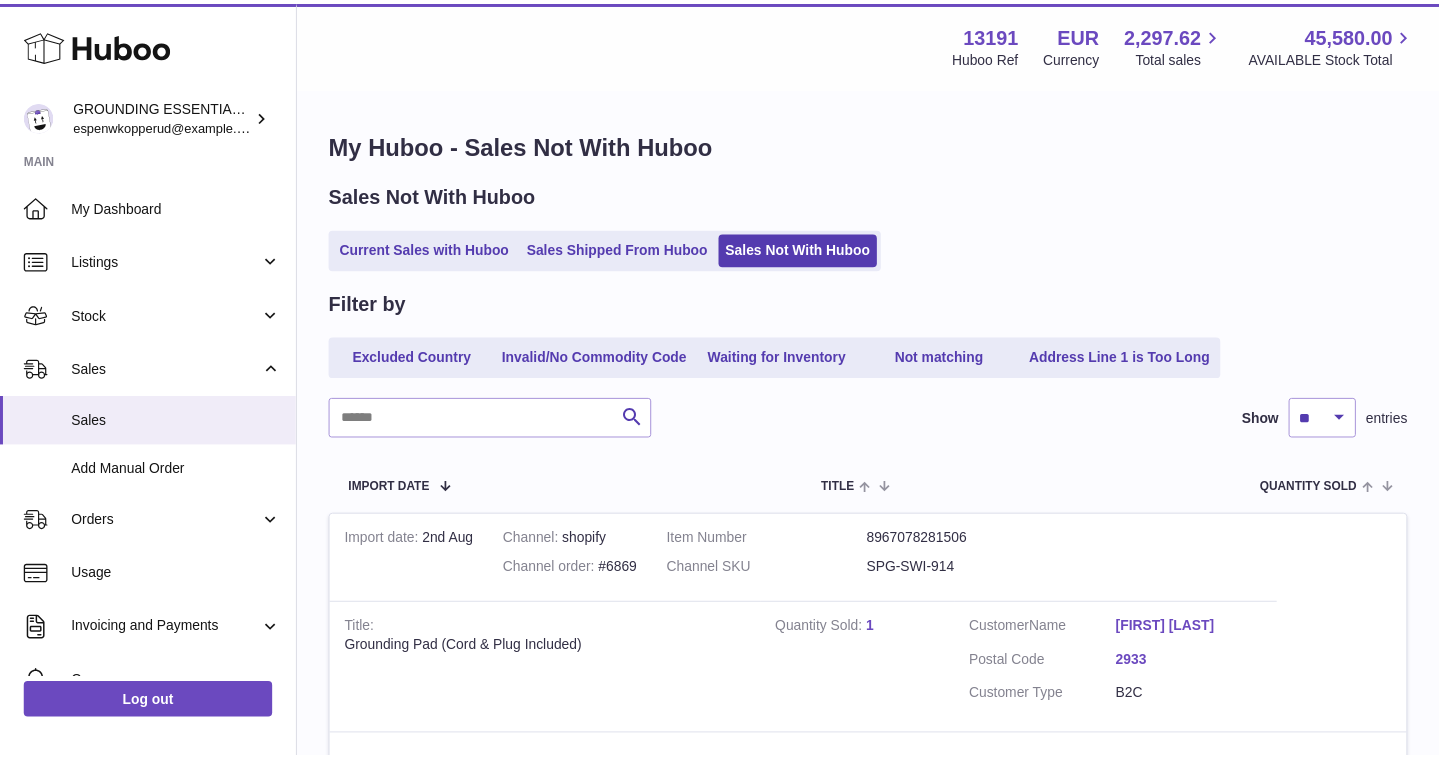 scroll, scrollTop: 0, scrollLeft: 0, axis: both 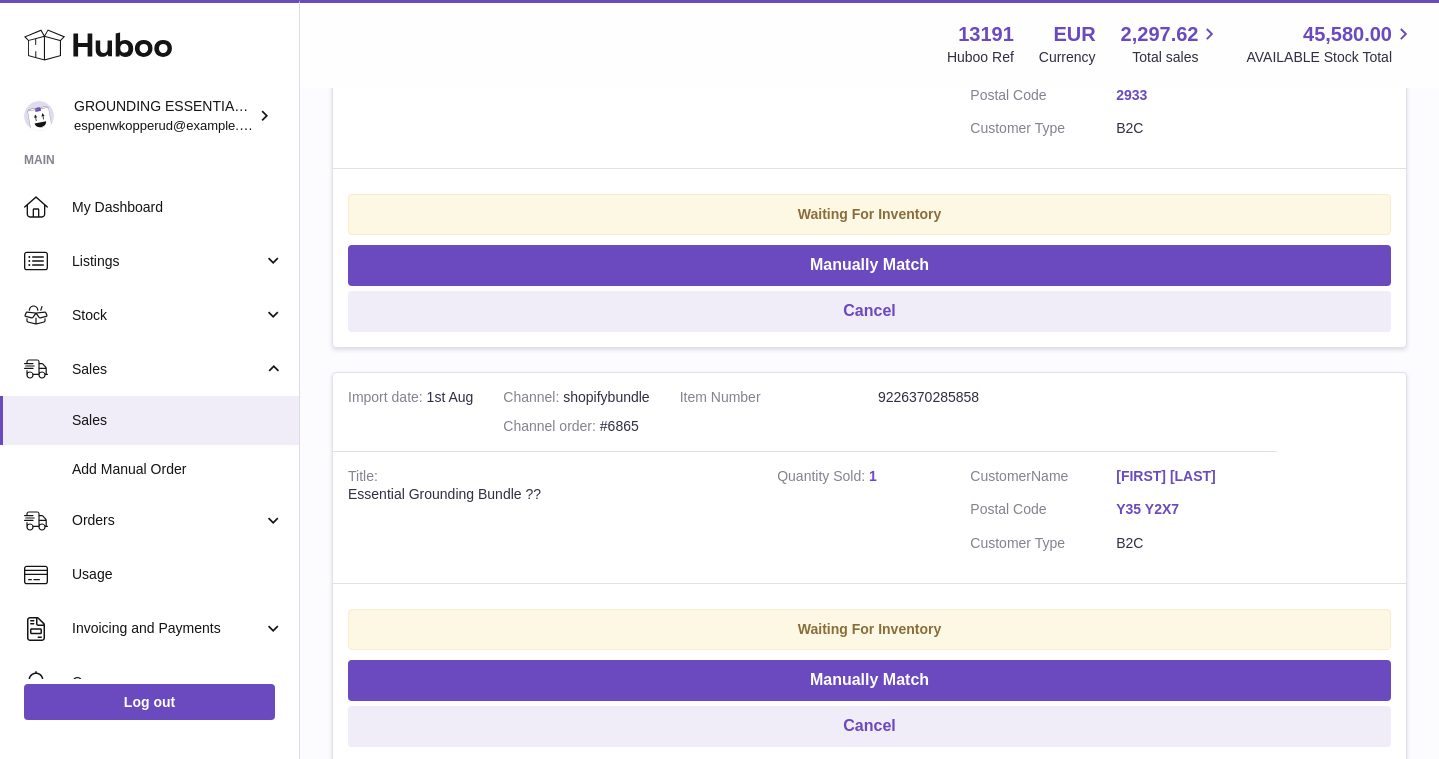 click on "Brian Kirwan" at bounding box center [1189, 476] 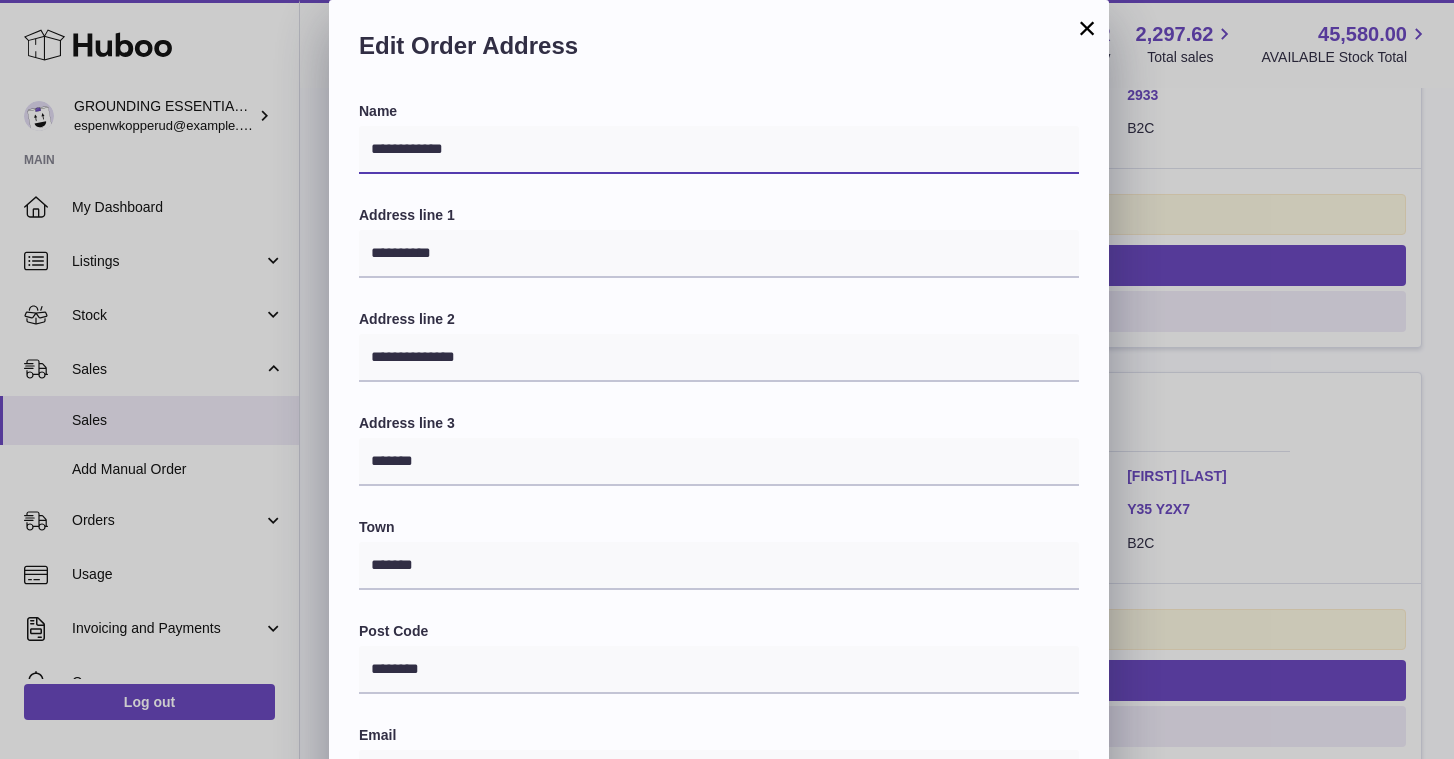 click on "**********" at bounding box center [719, 150] 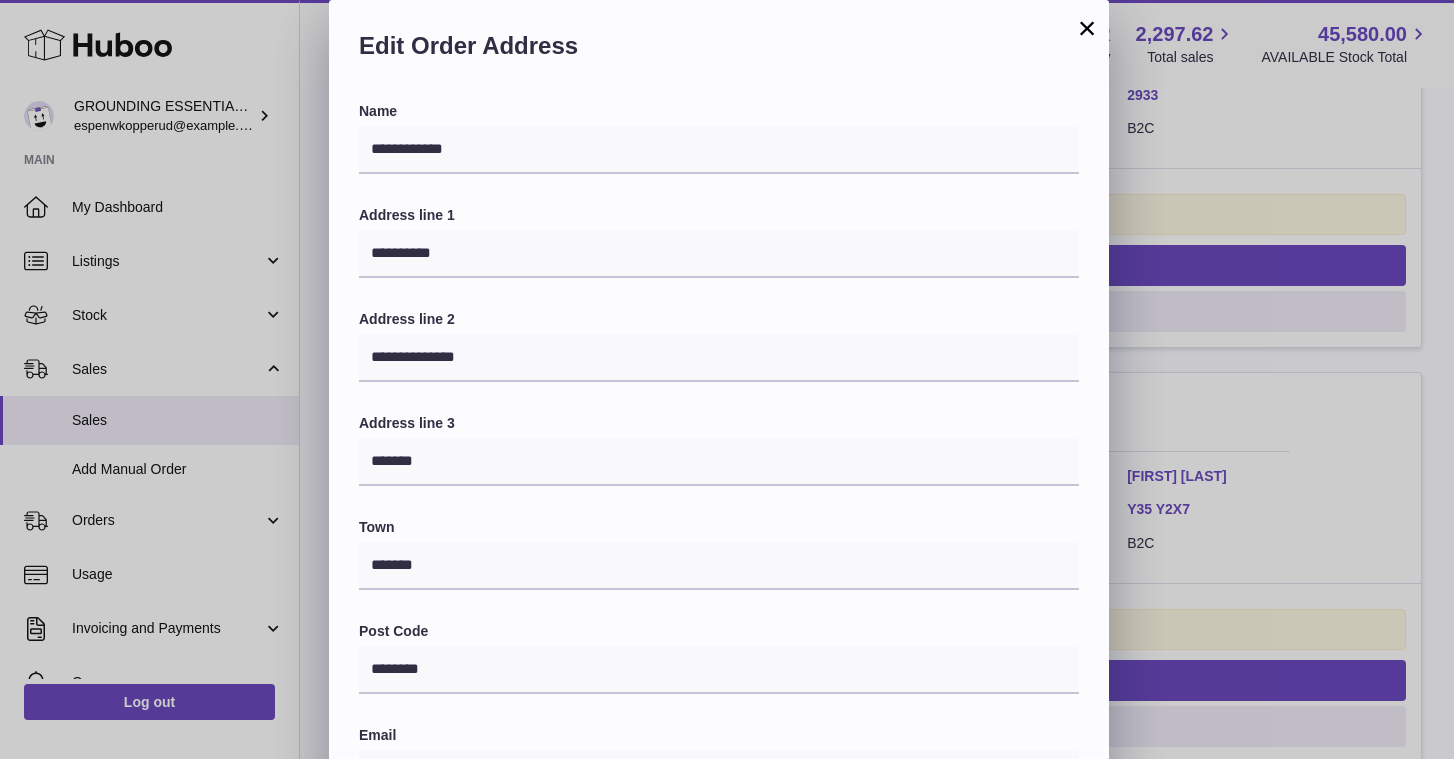 click on "×" at bounding box center [1087, 28] 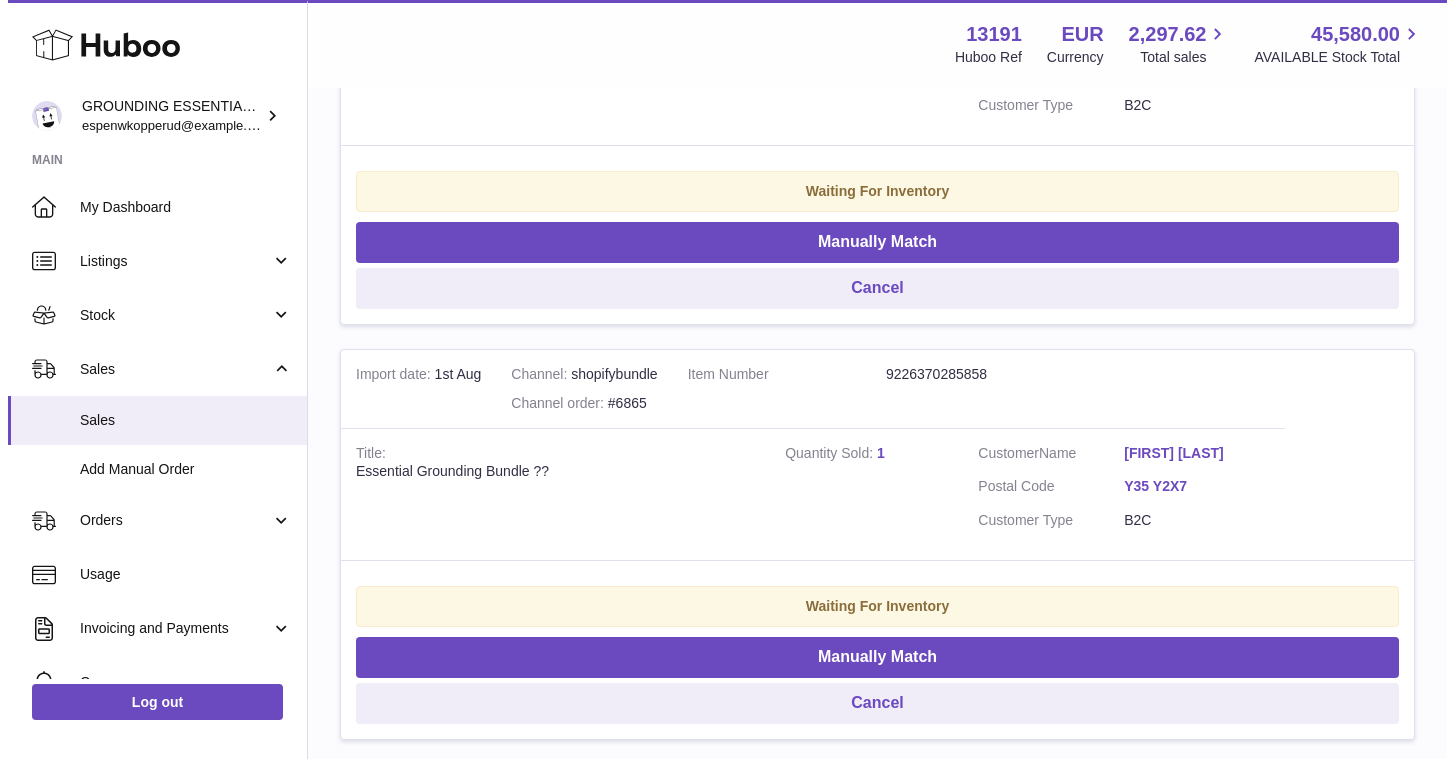 scroll, scrollTop: 626, scrollLeft: 0, axis: vertical 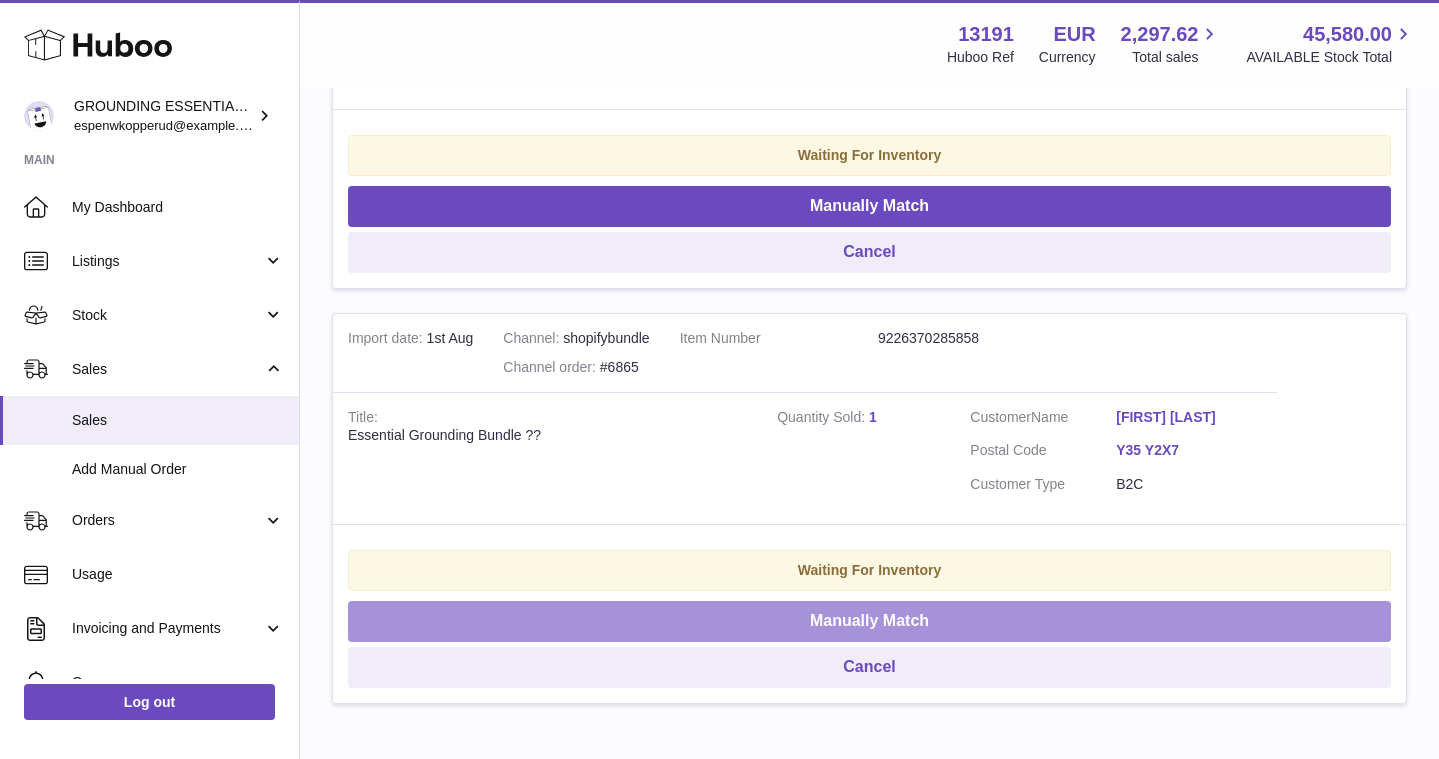 click on "Manually Match" at bounding box center (869, 621) 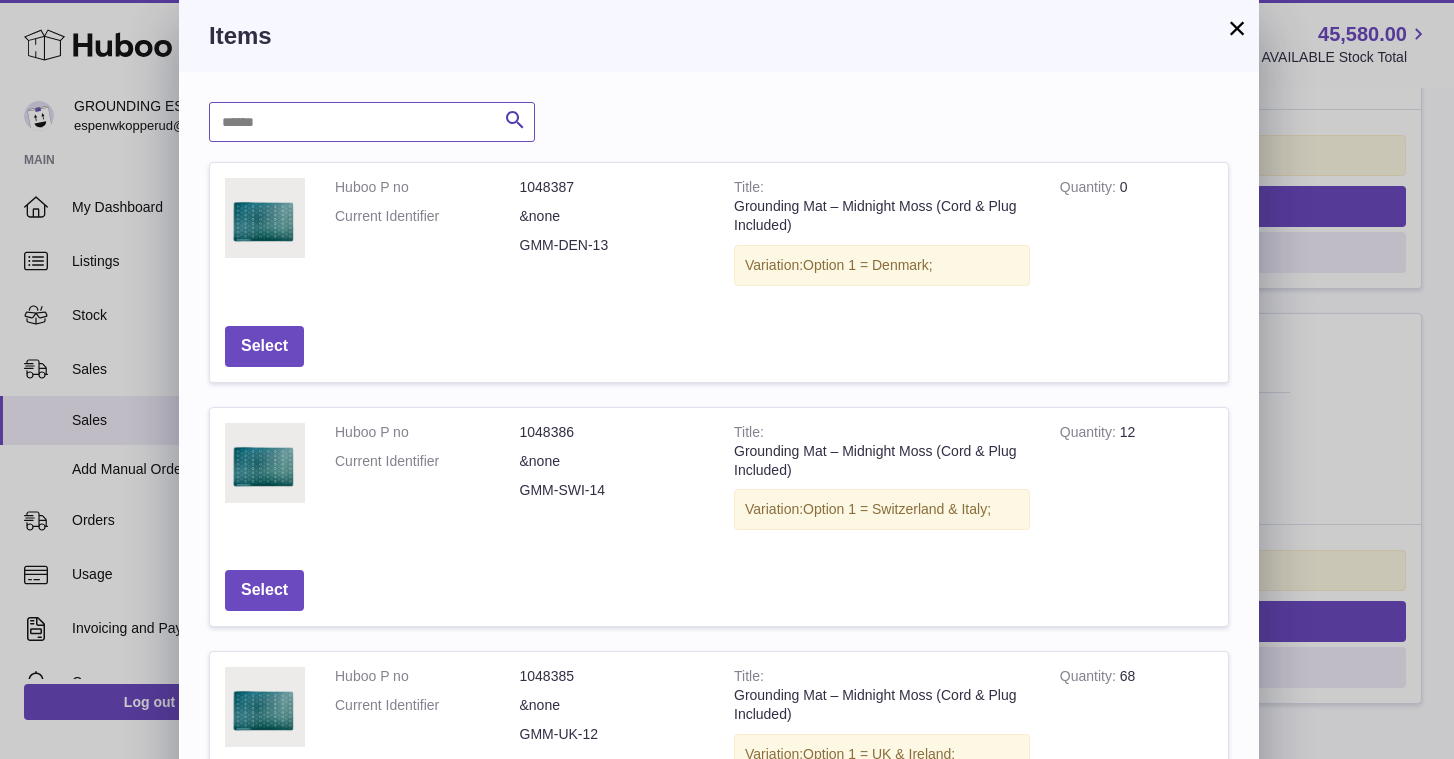 click at bounding box center (372, 122) 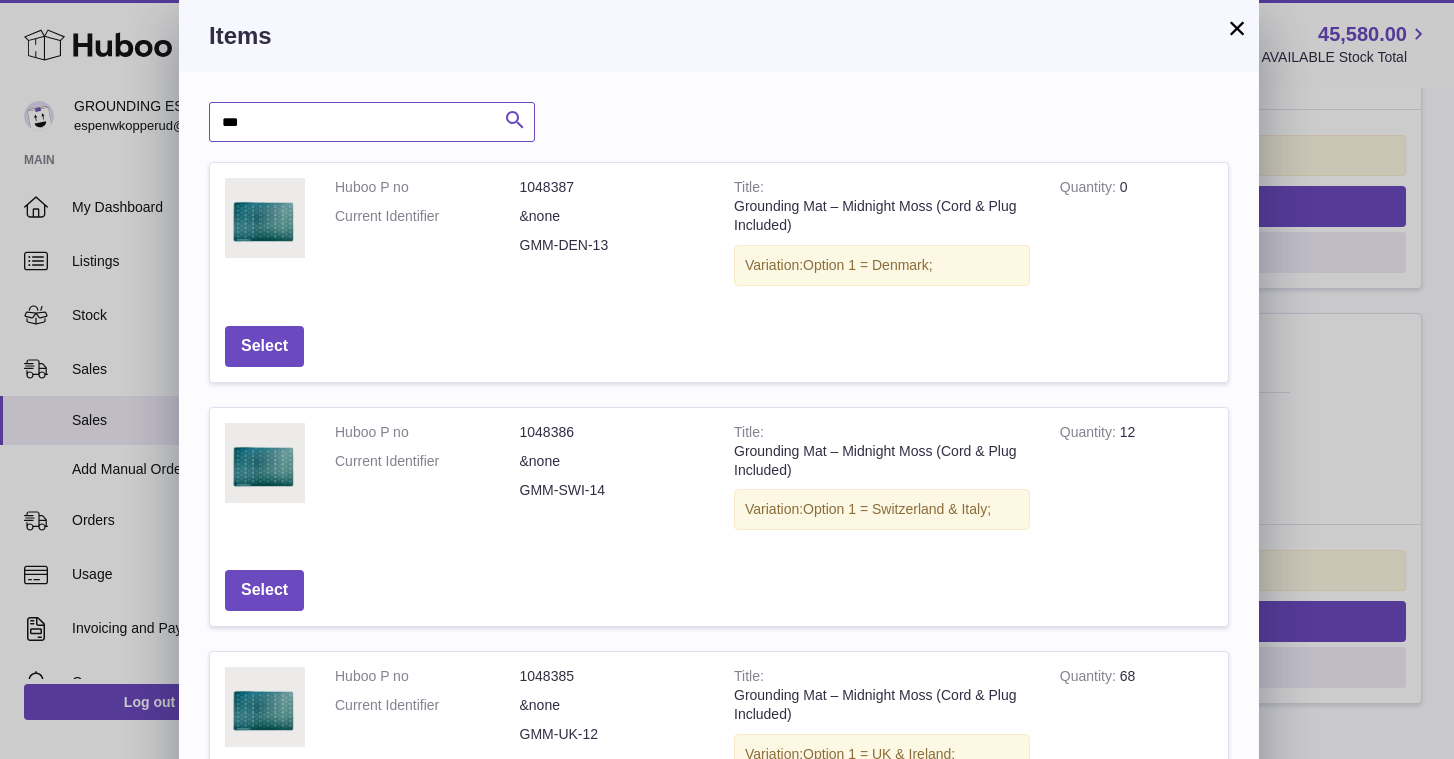type on "***" 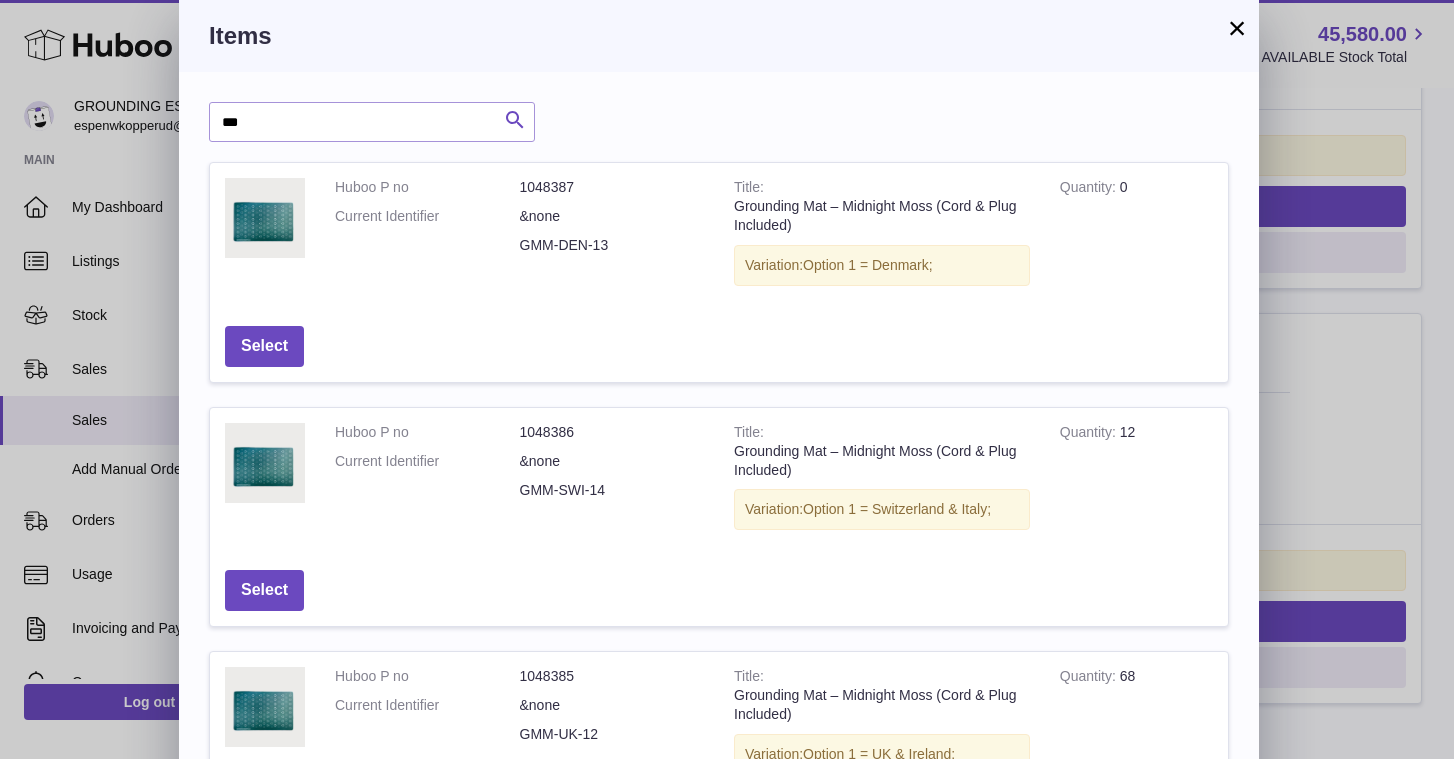 click at bounding box center [515, 120] 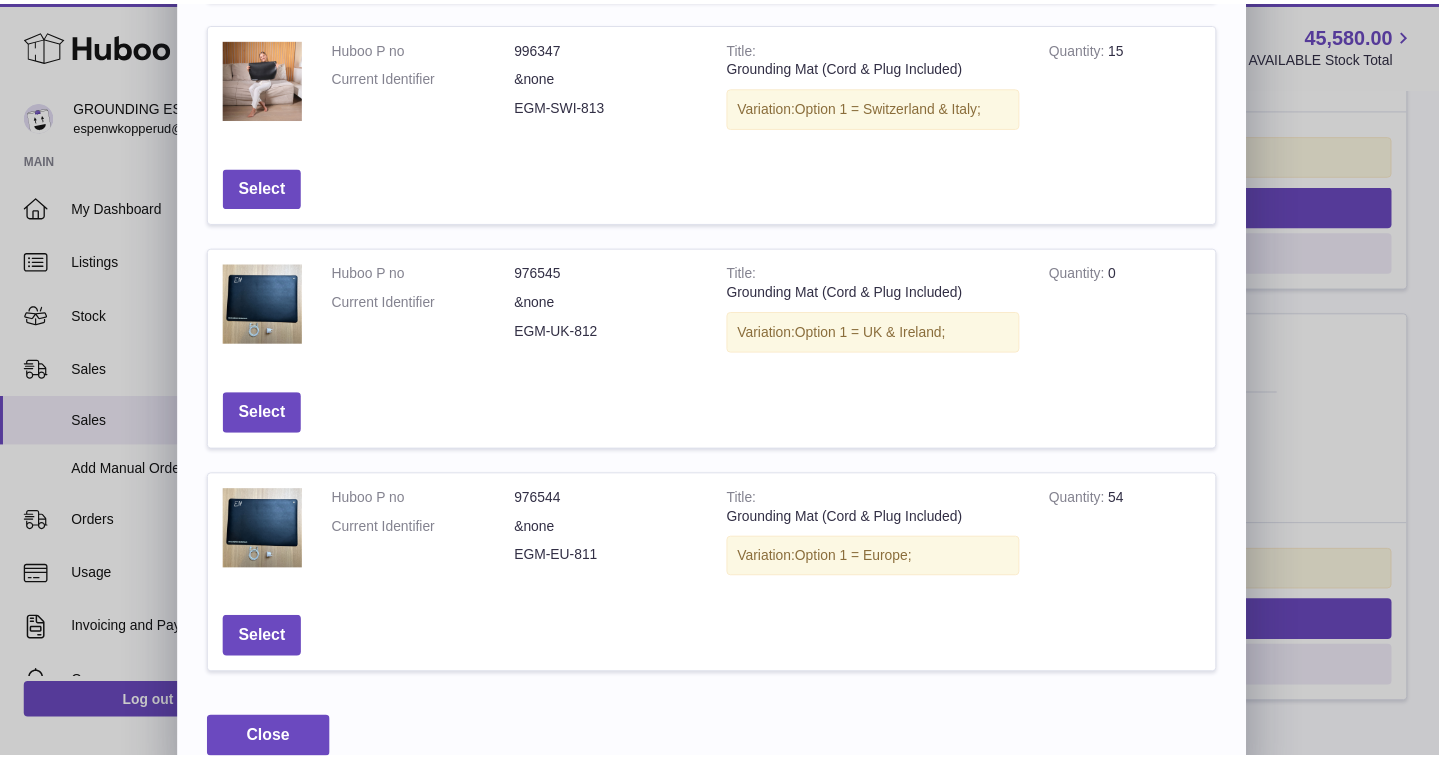 scroll, scrollTop: 398, scrollLeft: 0, axis: vertical 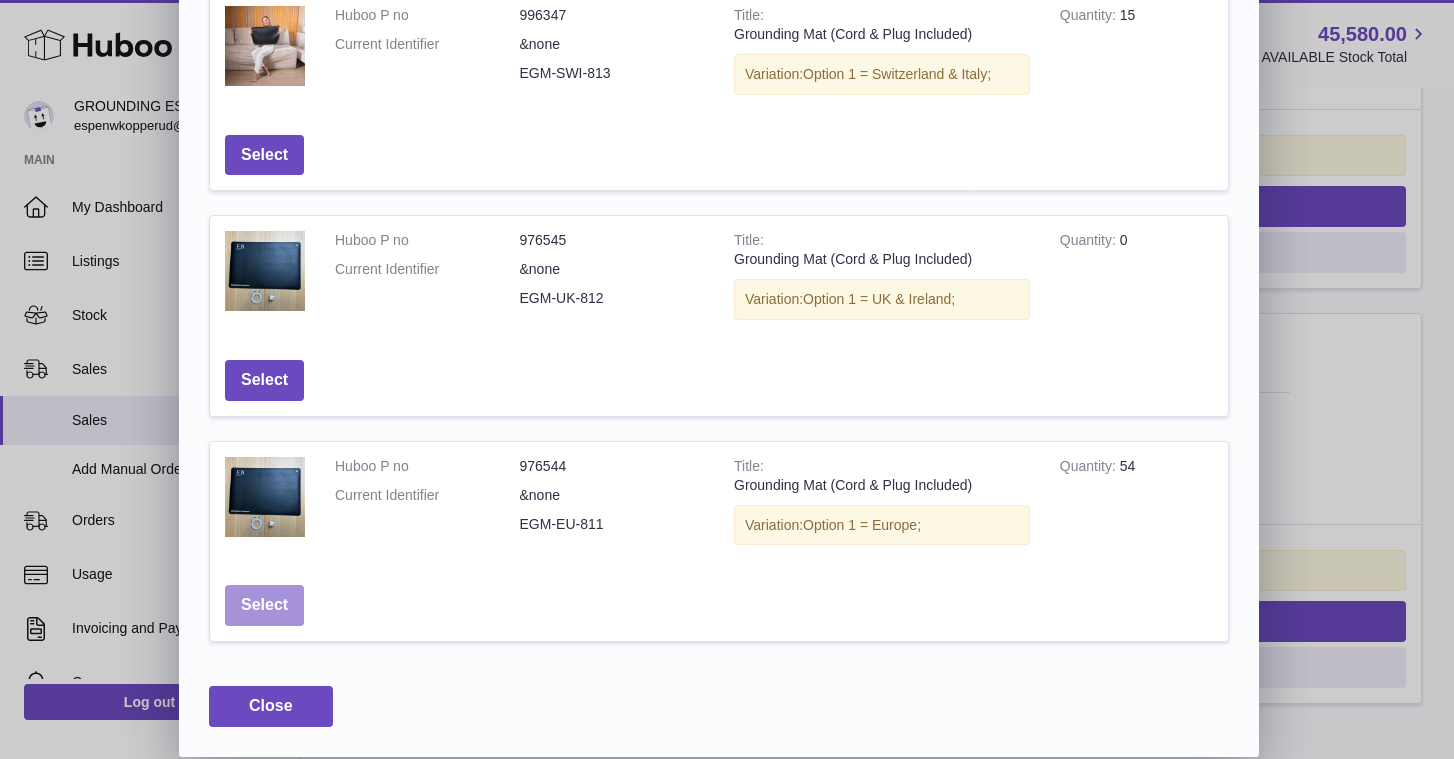 click on "Select" at bounding box center [264, 605] 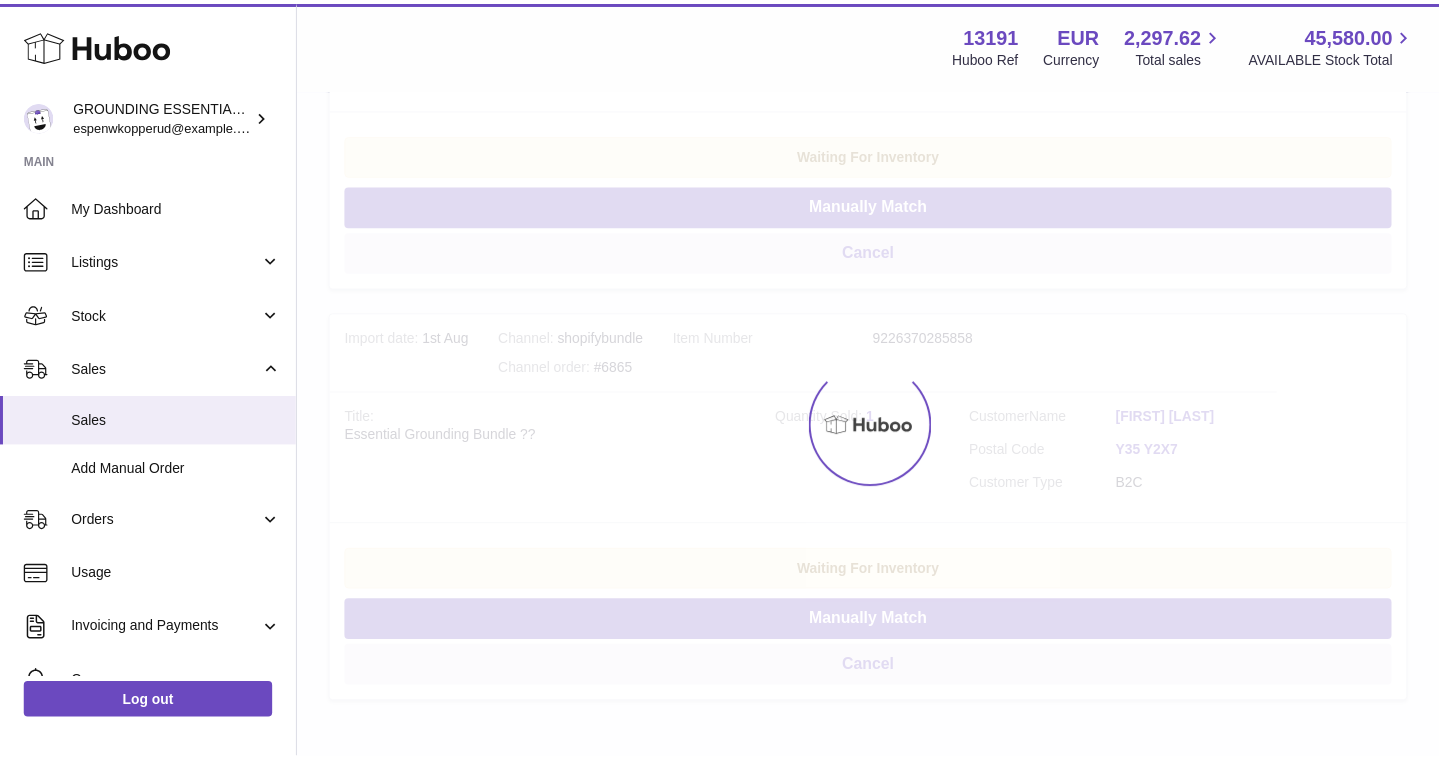 scroll, scrollTop: 0, scrollLeft: 0, axis: both 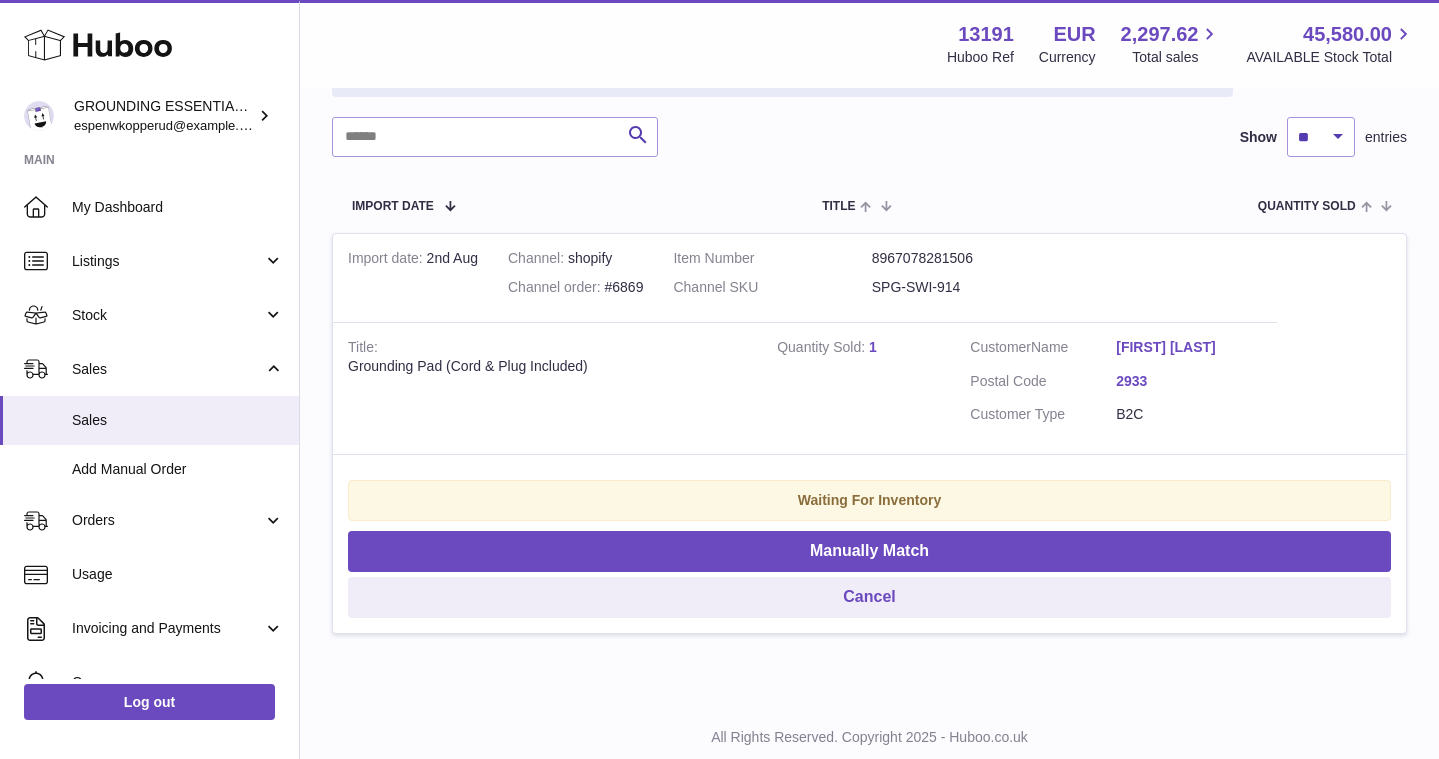 click on "Chantal Peña" at bounding box center [1189, 347] 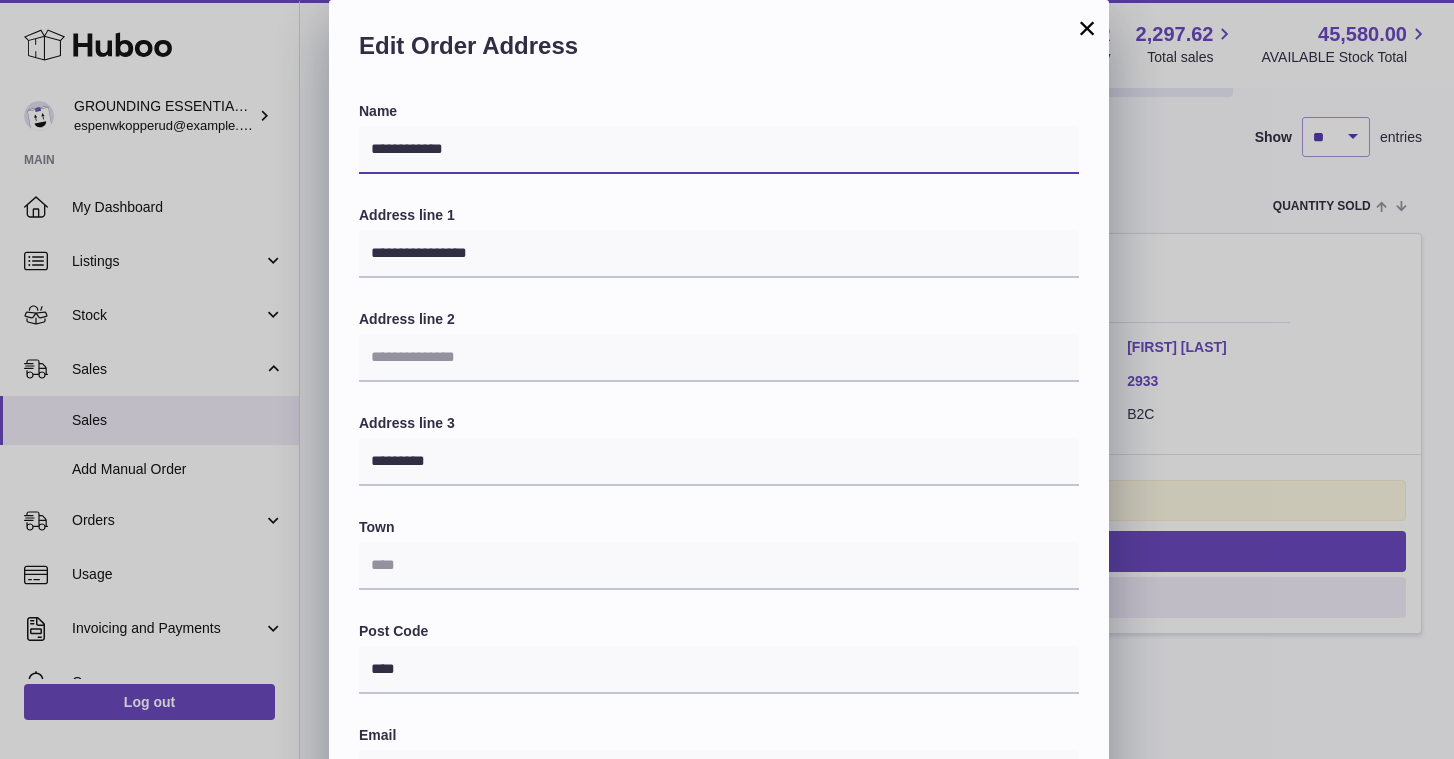 click on "**********" at bounding box center (719, 150) 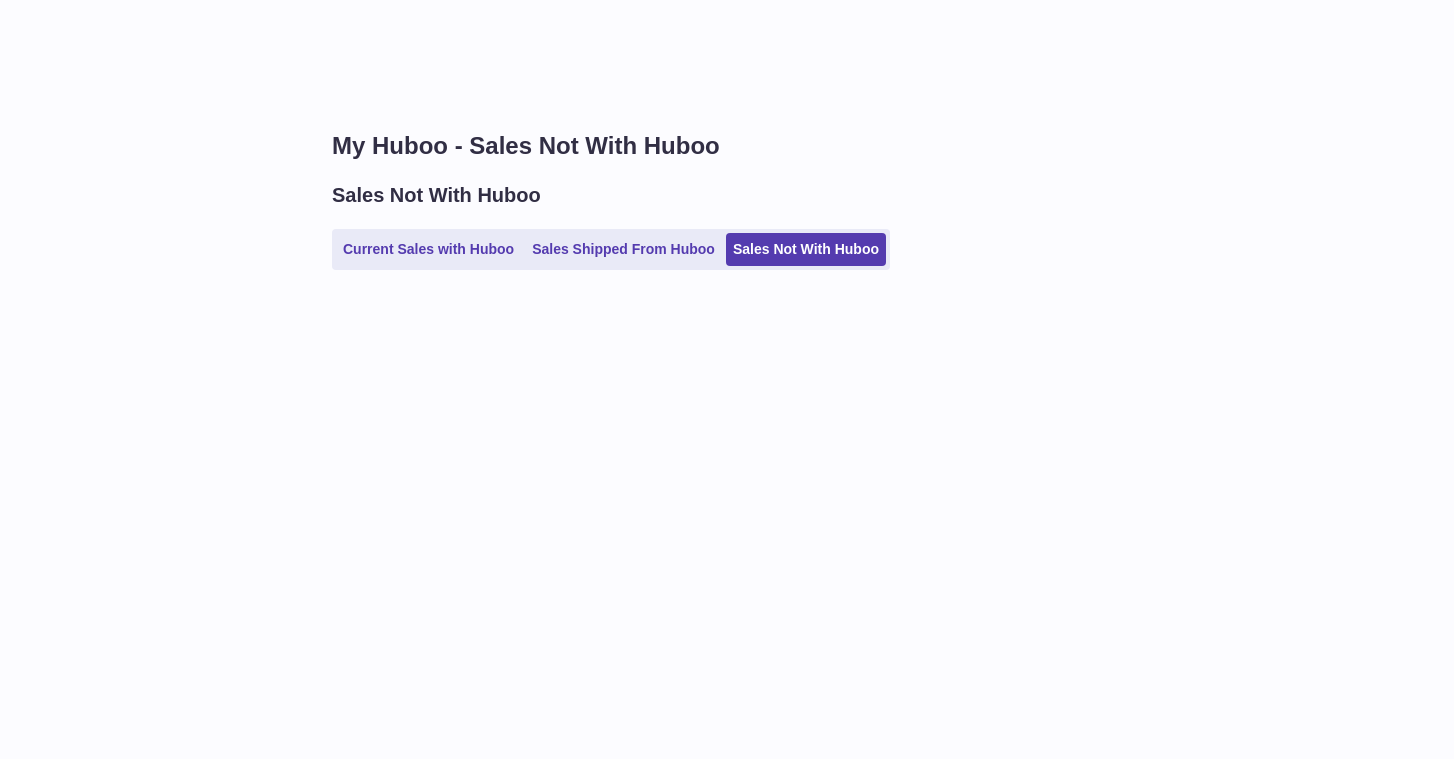 scroll, scrollTop: 0, scrollLeft: 0, axis: both 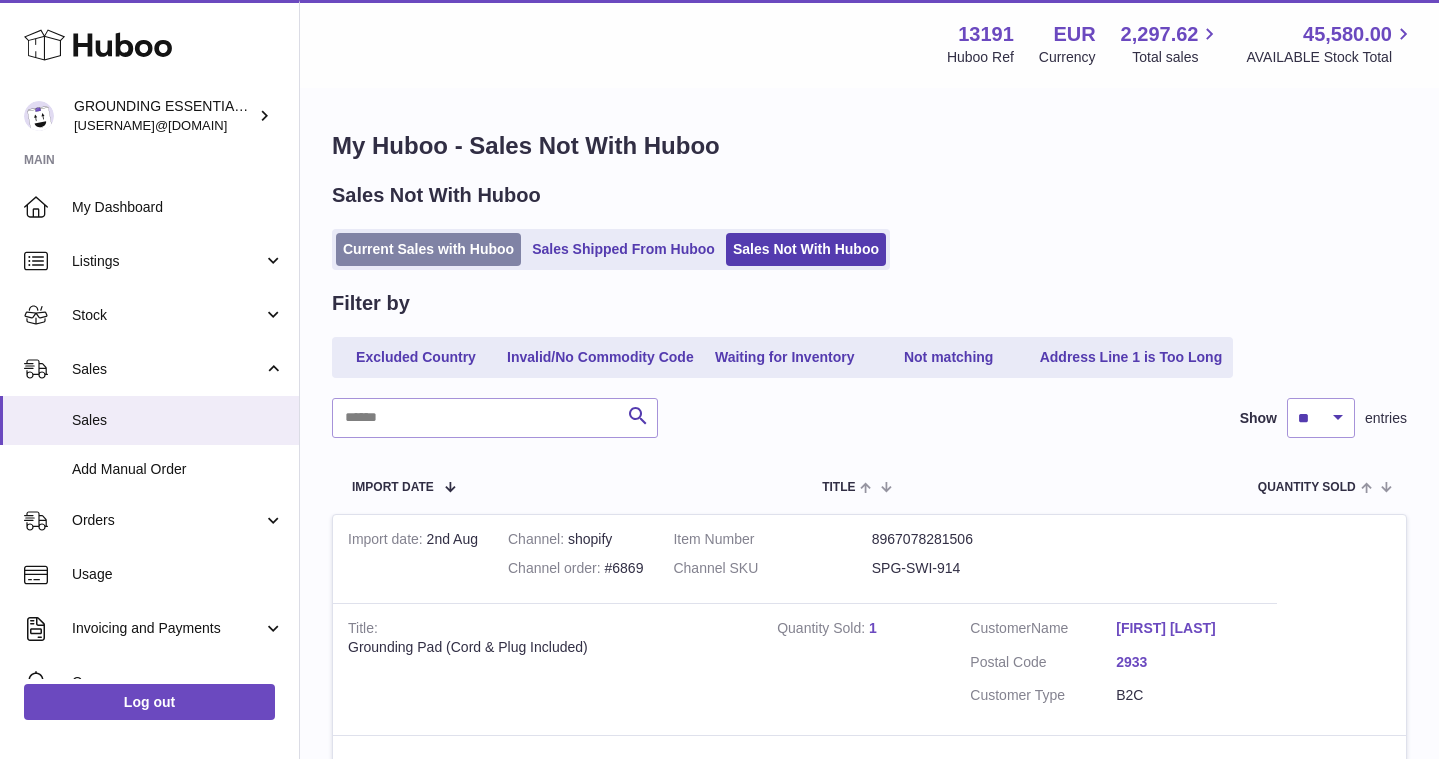click on "Current Sales with Huboo" at bounding box center (428, 249) 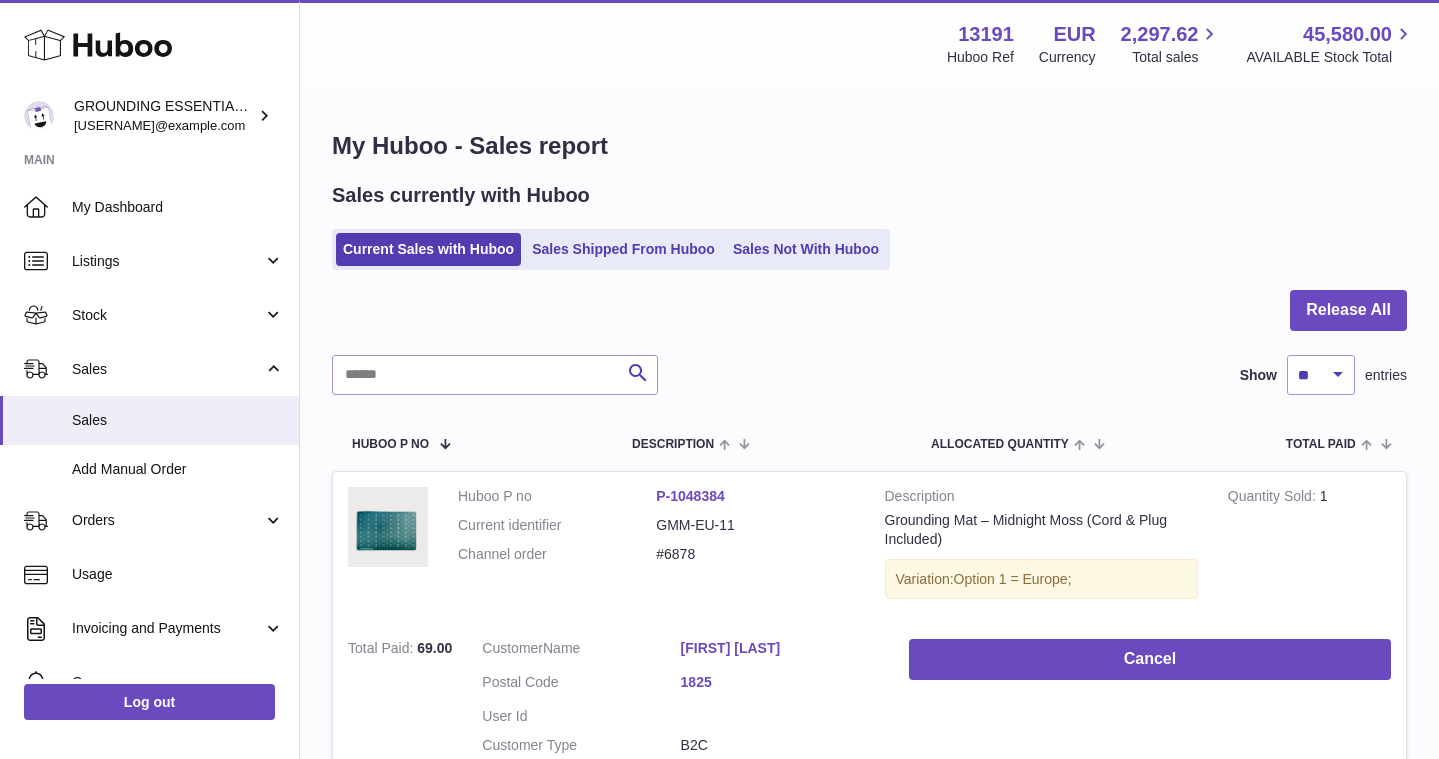 scroll, scrollTop: 0, scrollLeft: 0, axis: both 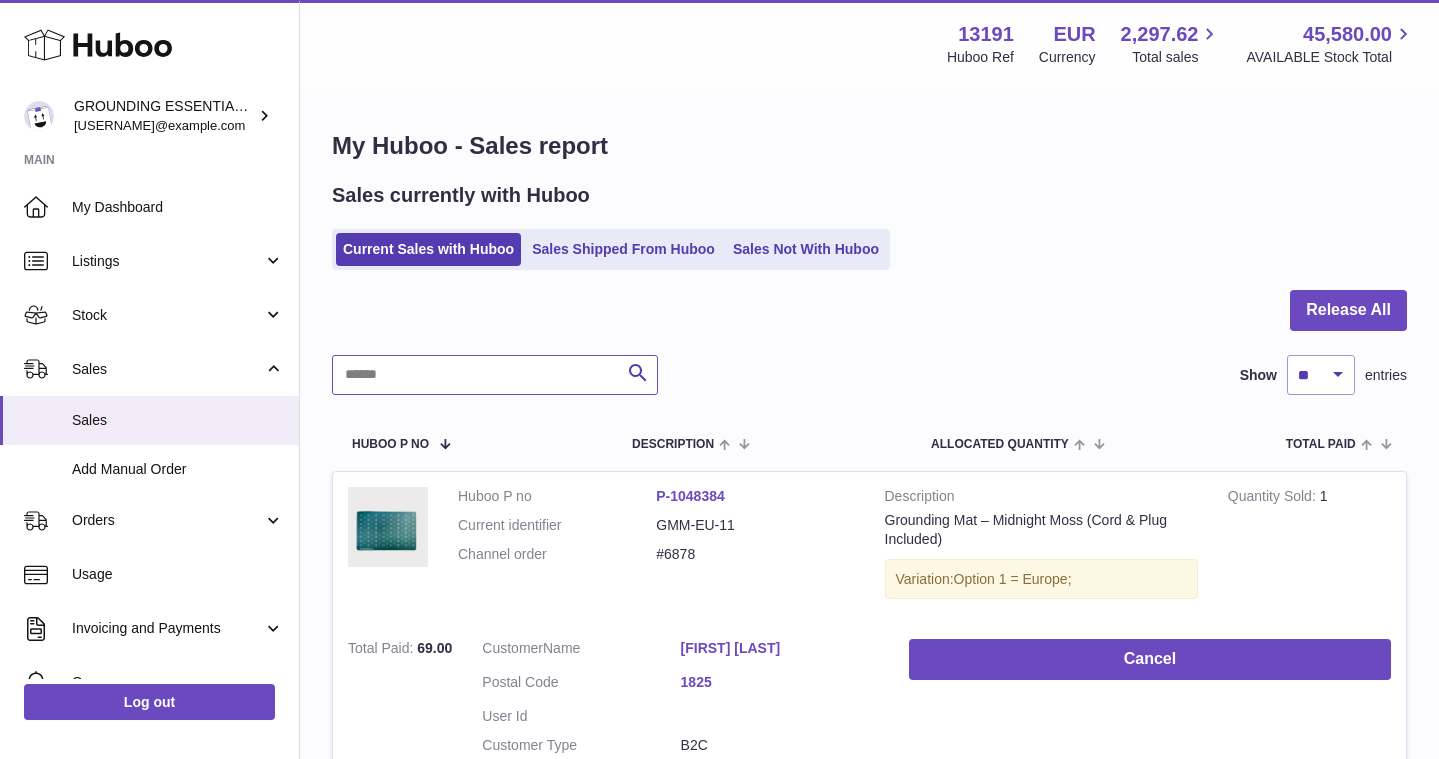 click at bounding box center (495, 375) 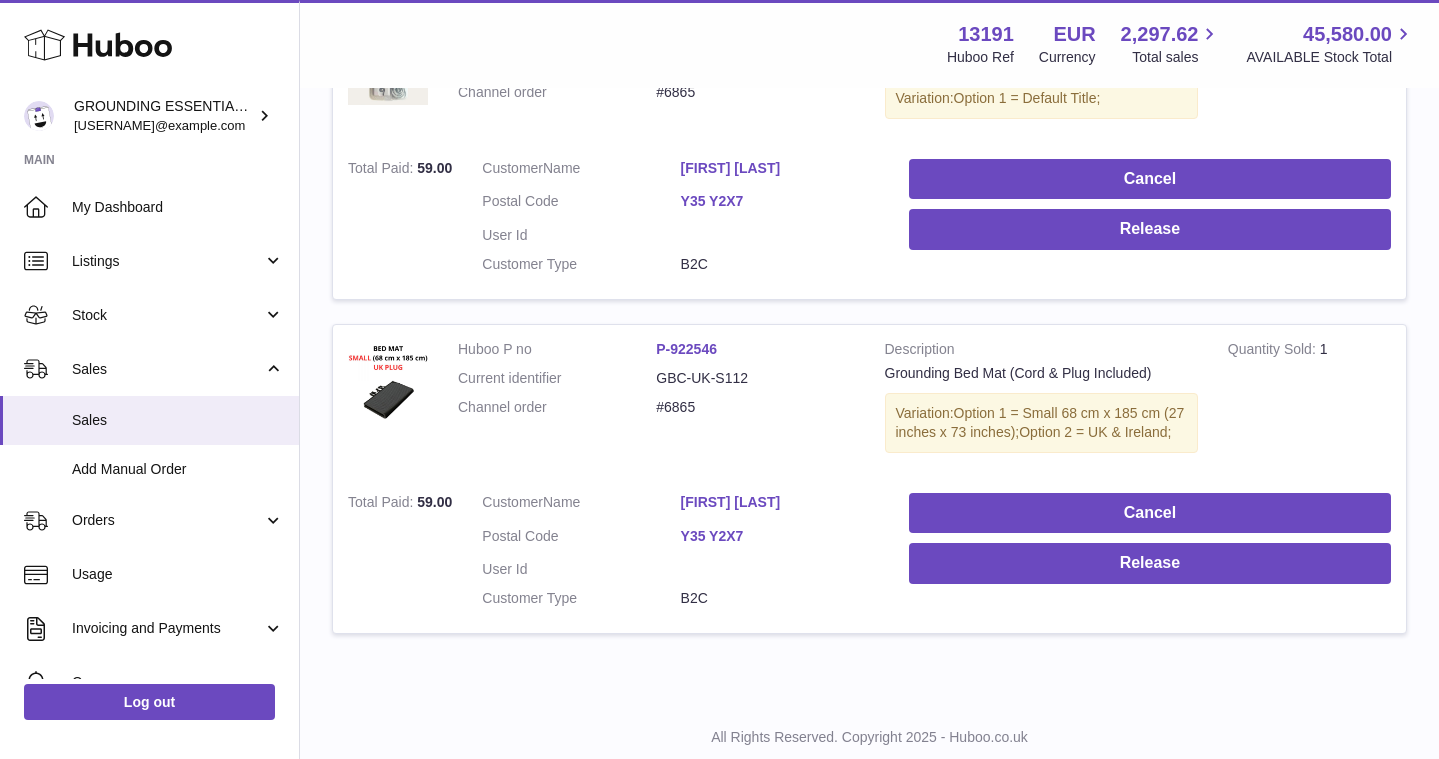 scroll, scrollTop: 538, scrollLeft: 0, axis: vertical 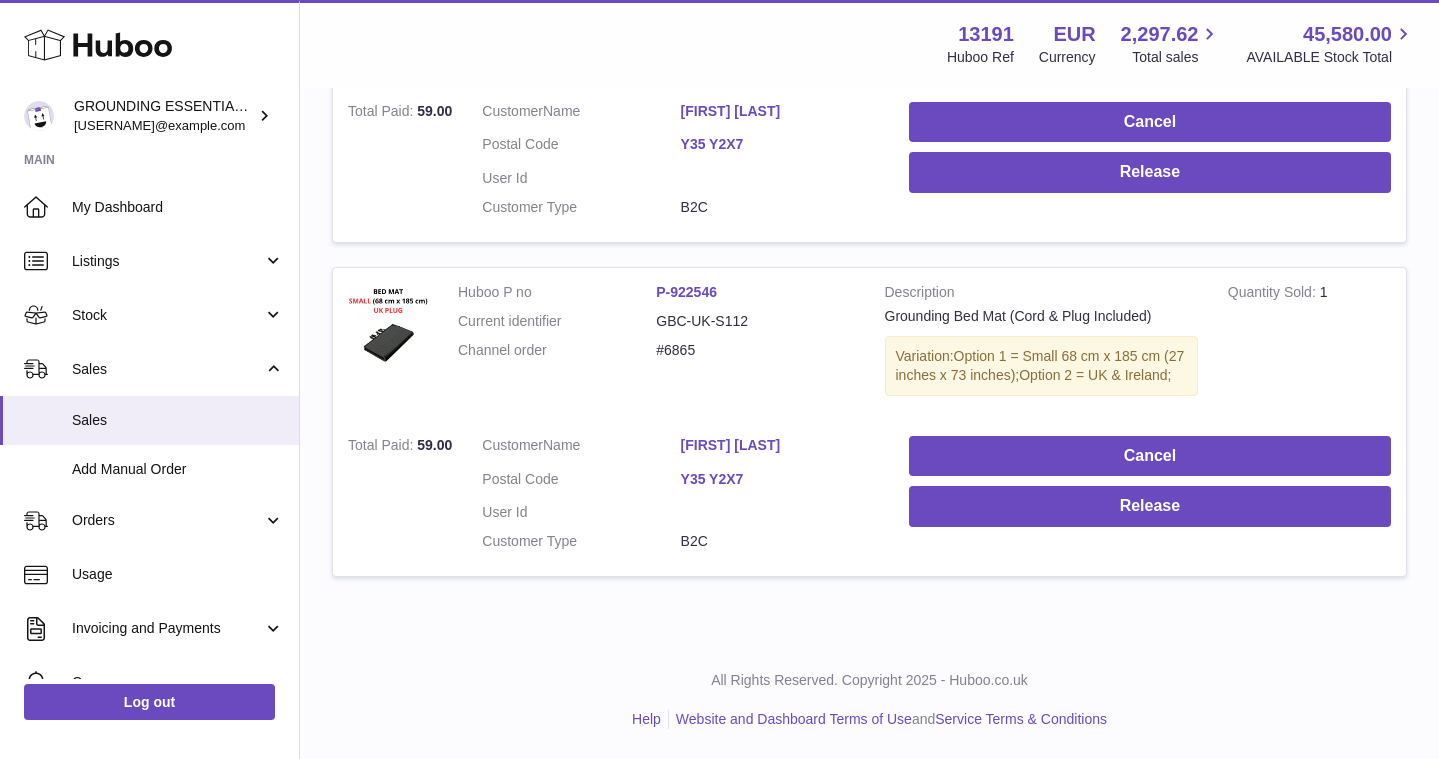 type on "**********" 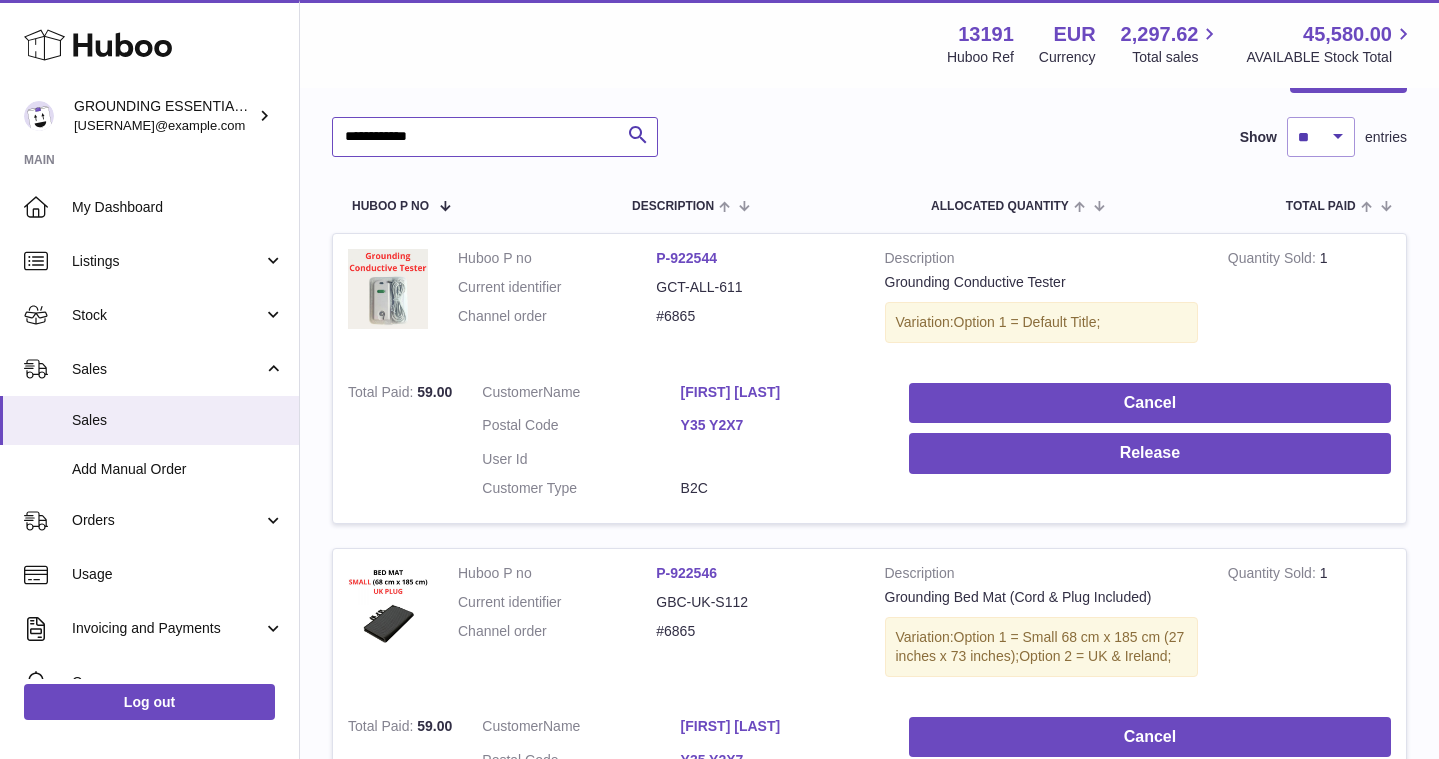 scroll, scrollTop: 0, scrollLeft: 0, axis: both 